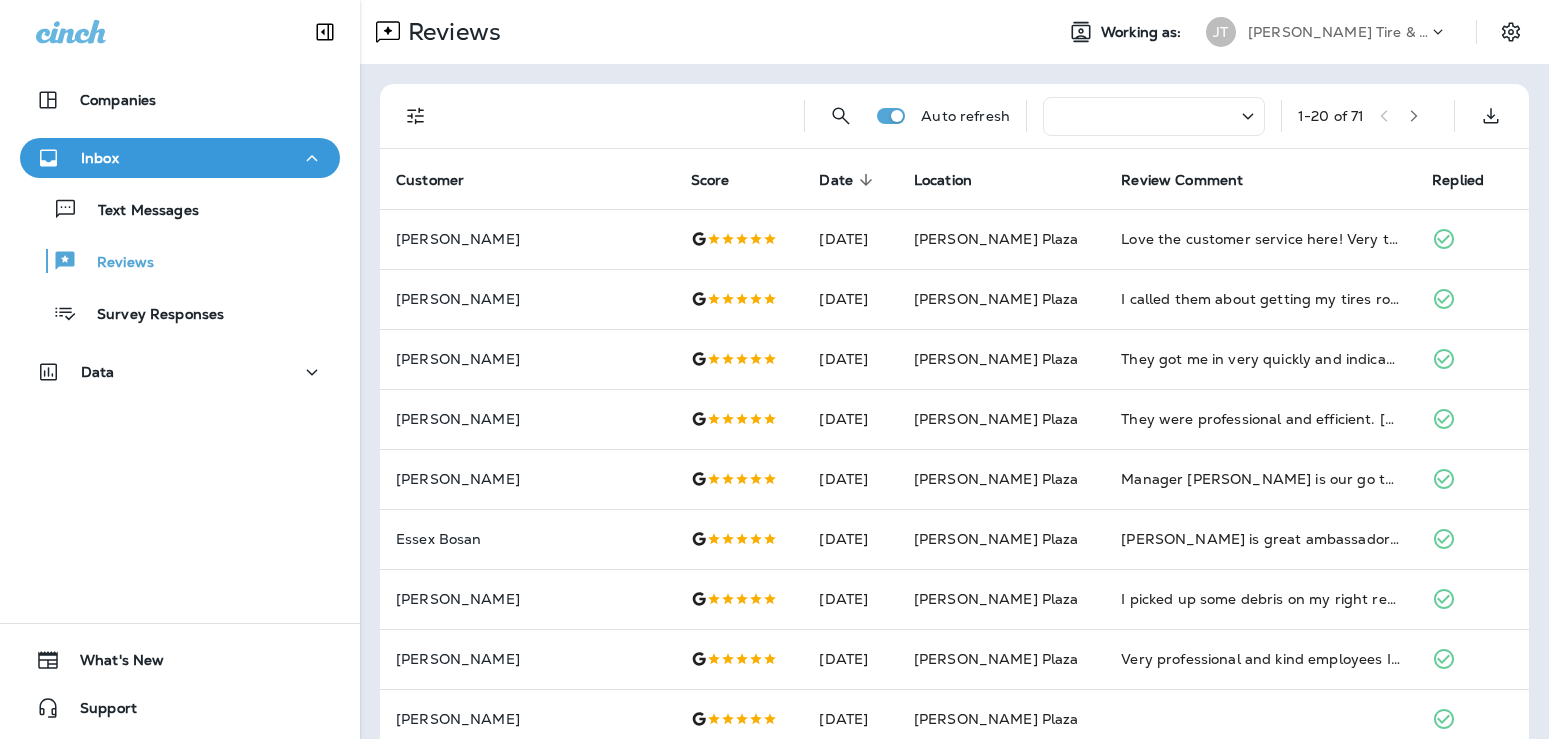 scroll, scrollTop: 0, scrollLeft: 0, axis: both 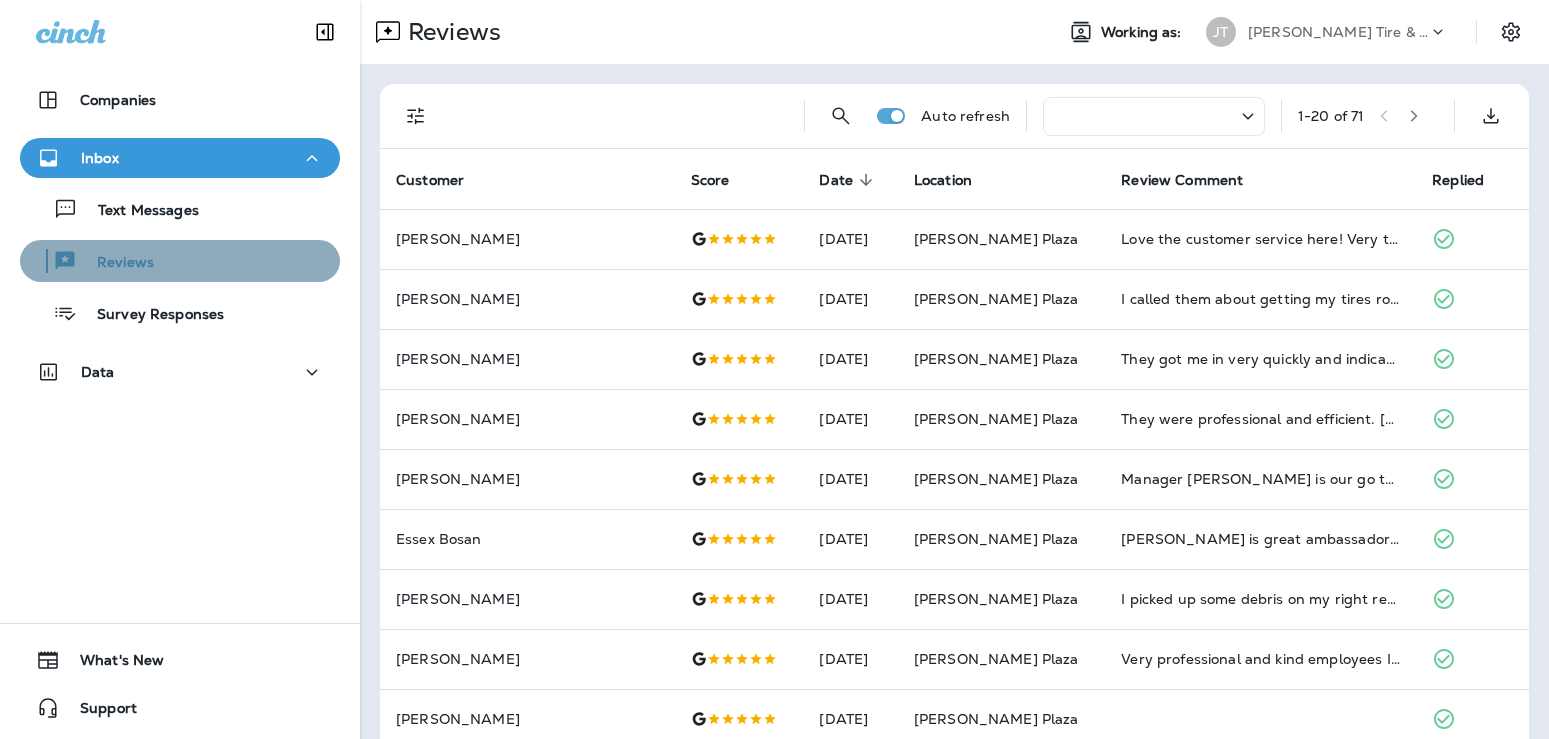 click on "Reviews" at bounding box center (115, 263) 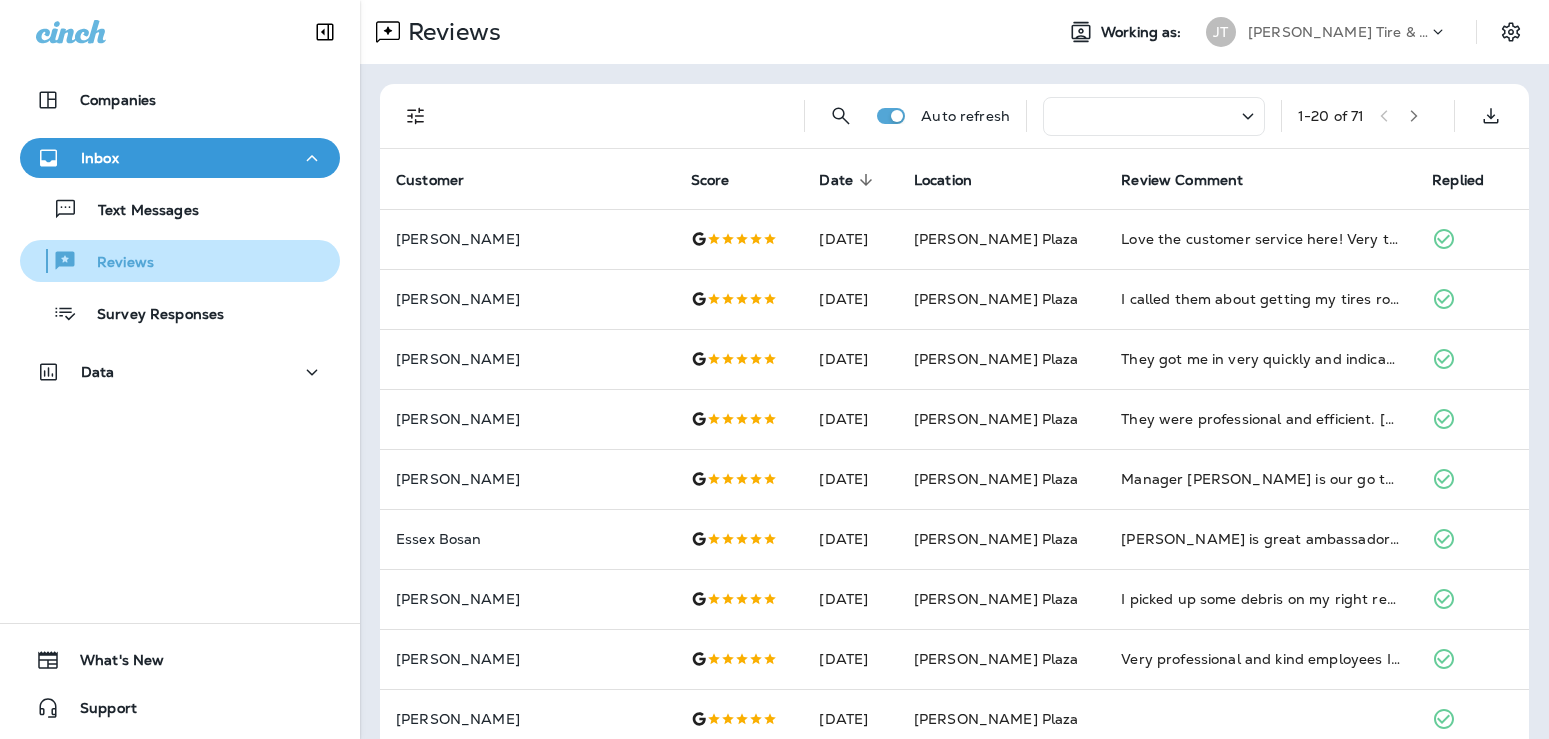 click on "Reviews" at bounding box center (115, 263) 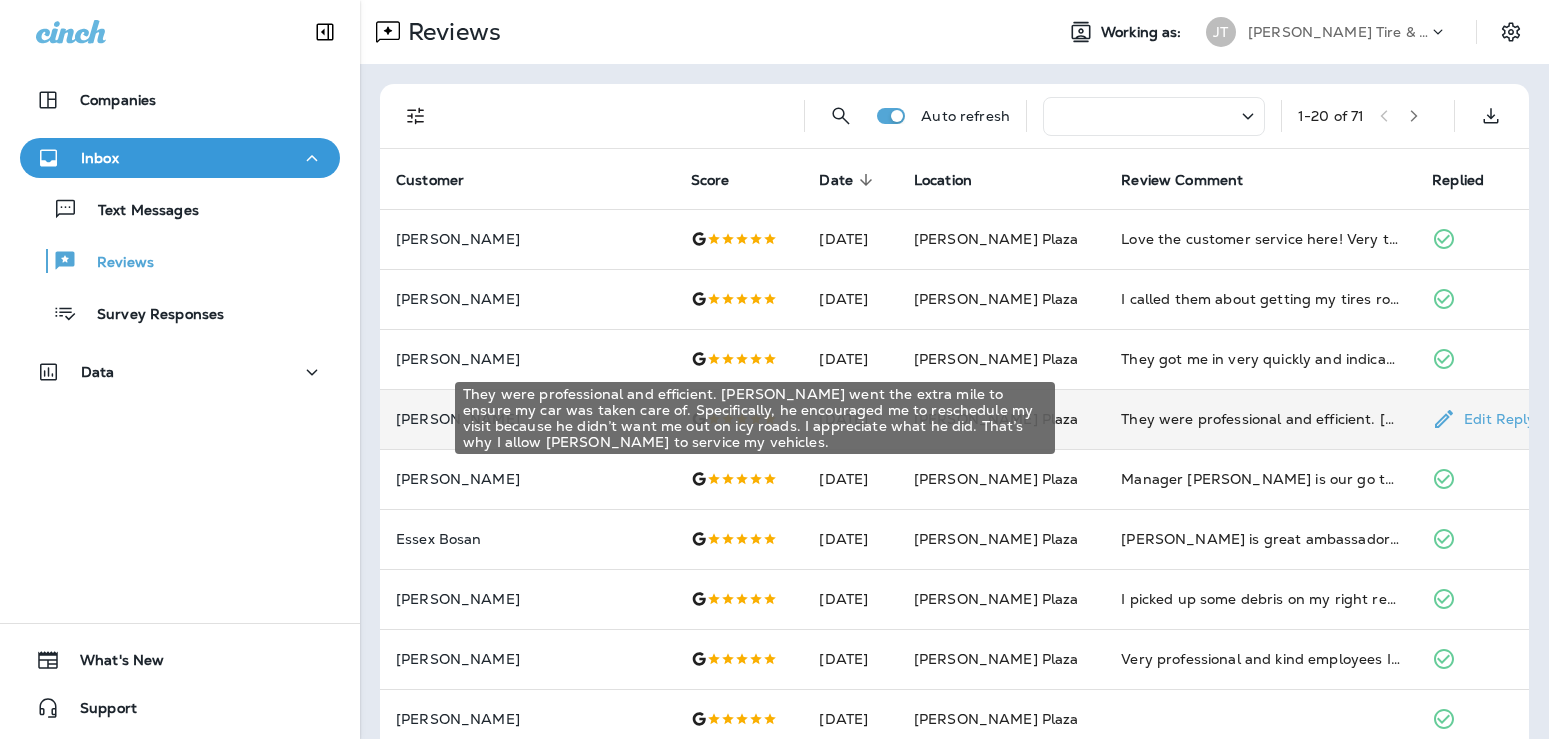 click on "They were professional and efficient.  [PERSON_NAME] went the extra mile to ensure my car was taken care of.  Specifically, he encouraged me to reschedule my visit because he didn’t want me out on icy roads.  I appreciate what he did.  That’s why I allow [PERSON_NAME] to service my vehicles." at bounding box center (1260, 419) 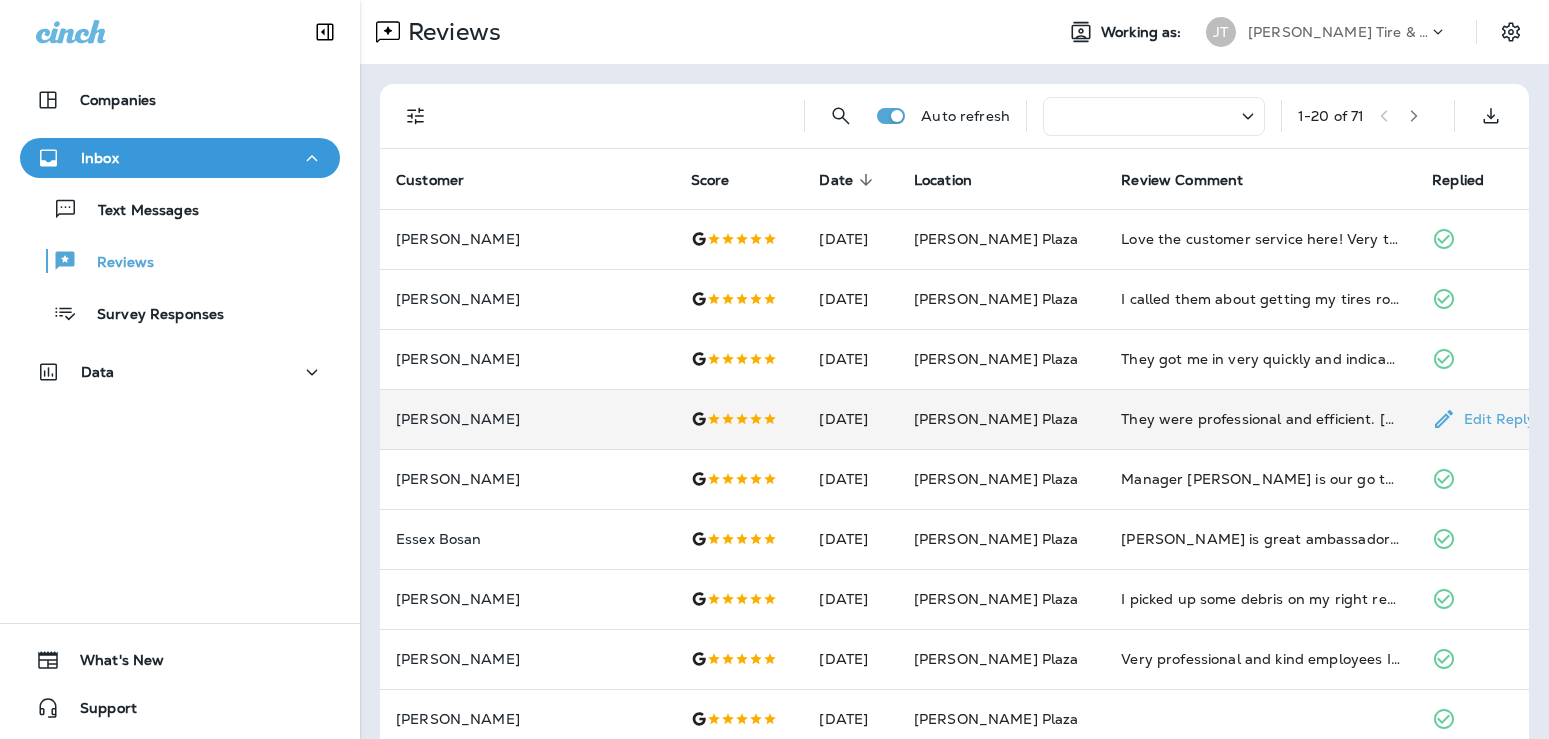 click on "Close" at bounding box center [26, 1652] 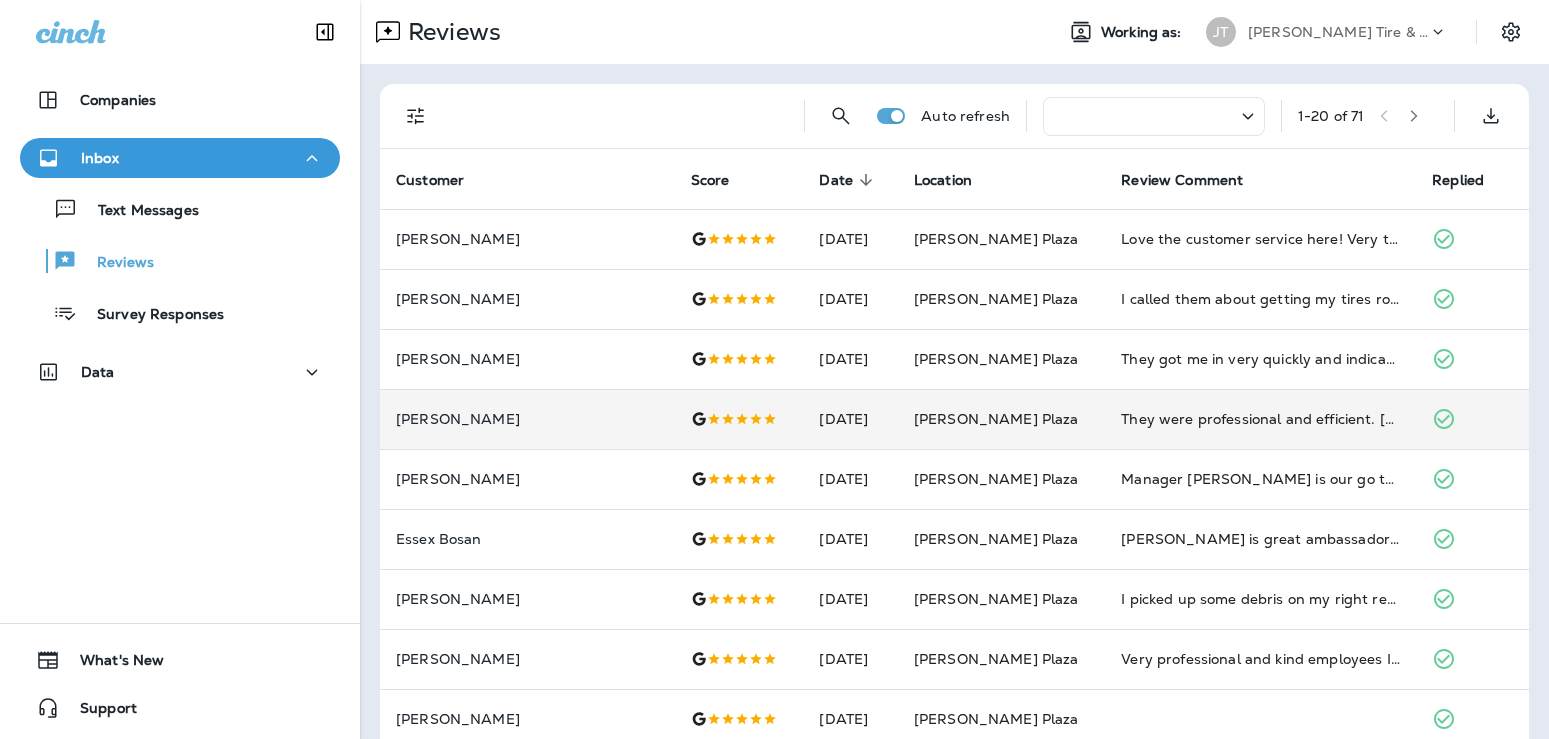 click 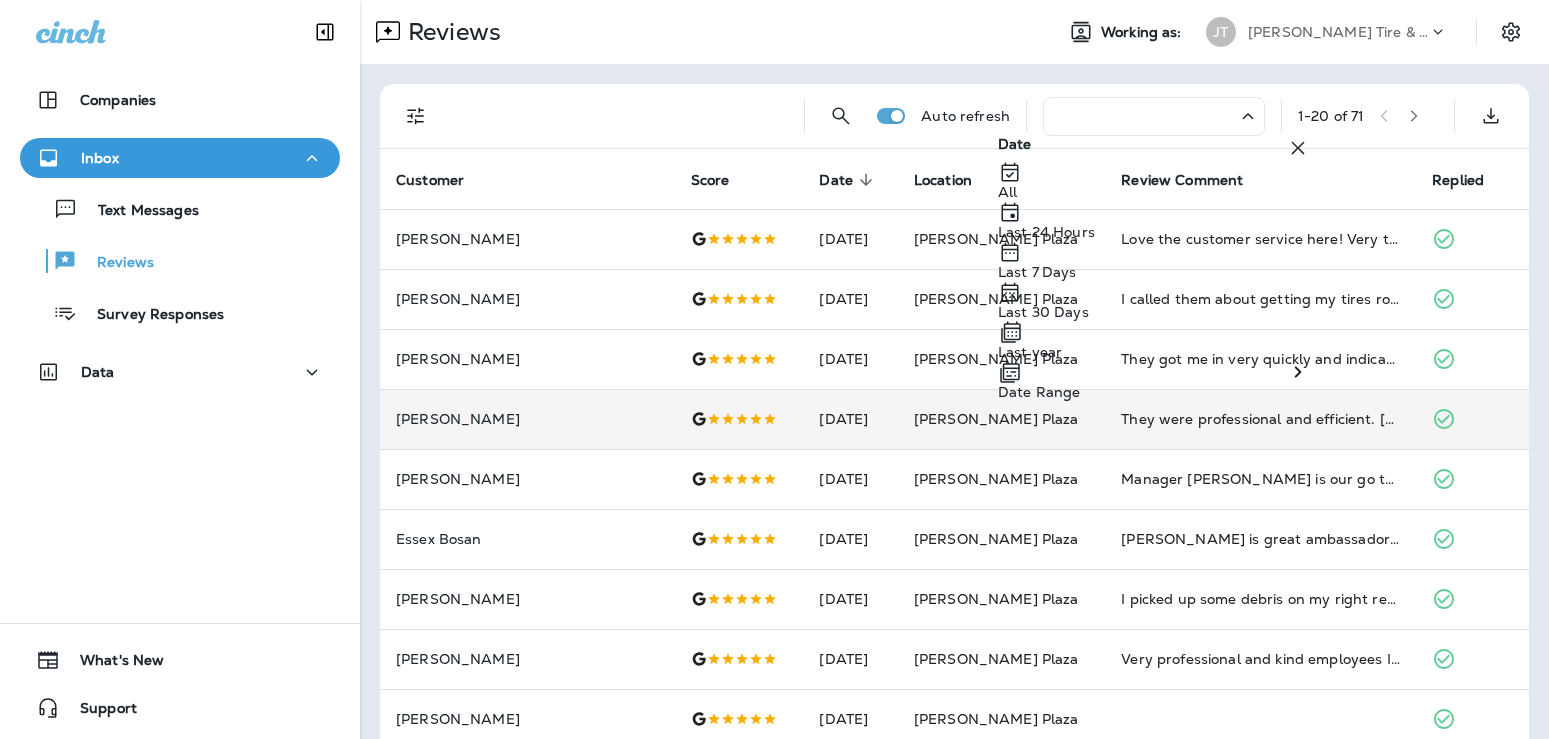 click on "All" at bounding box center (1154, 192) 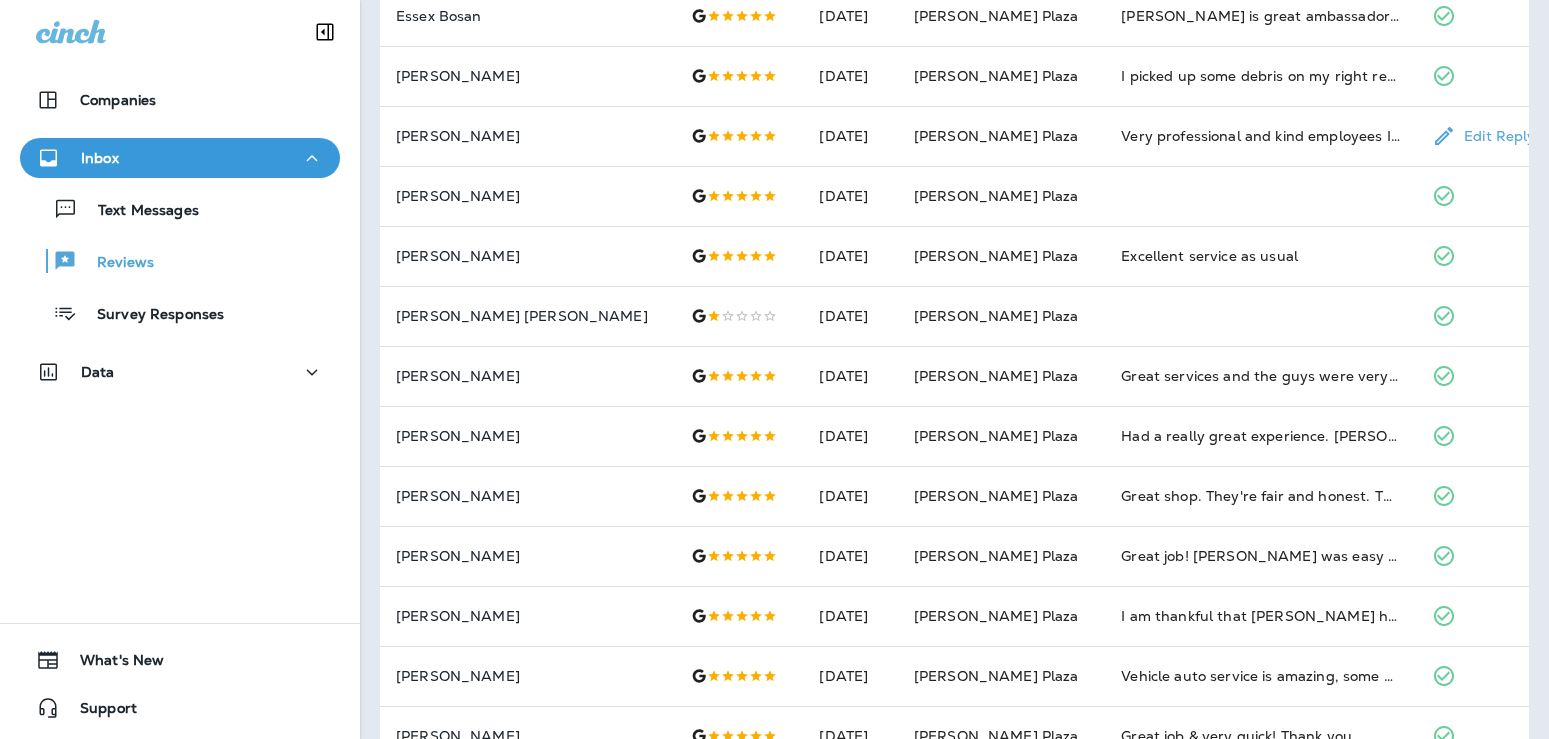scroll, scrollTop: 540, scrollLeft: 0, axis: vertical 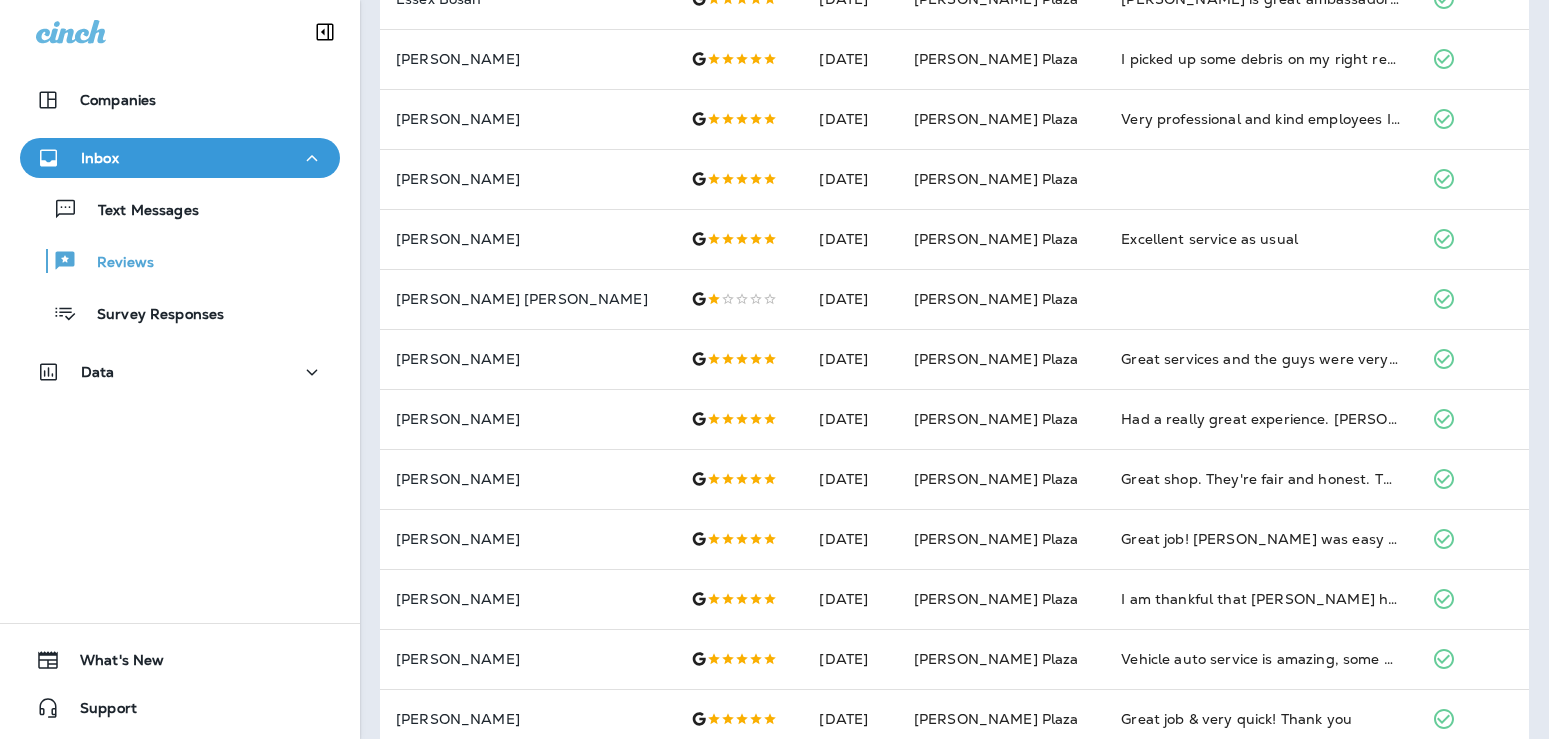 click on "Companies Inbox Text Messages Reviews Survey Responses Data 0 What's New Support" at bounding box center (180, 369) 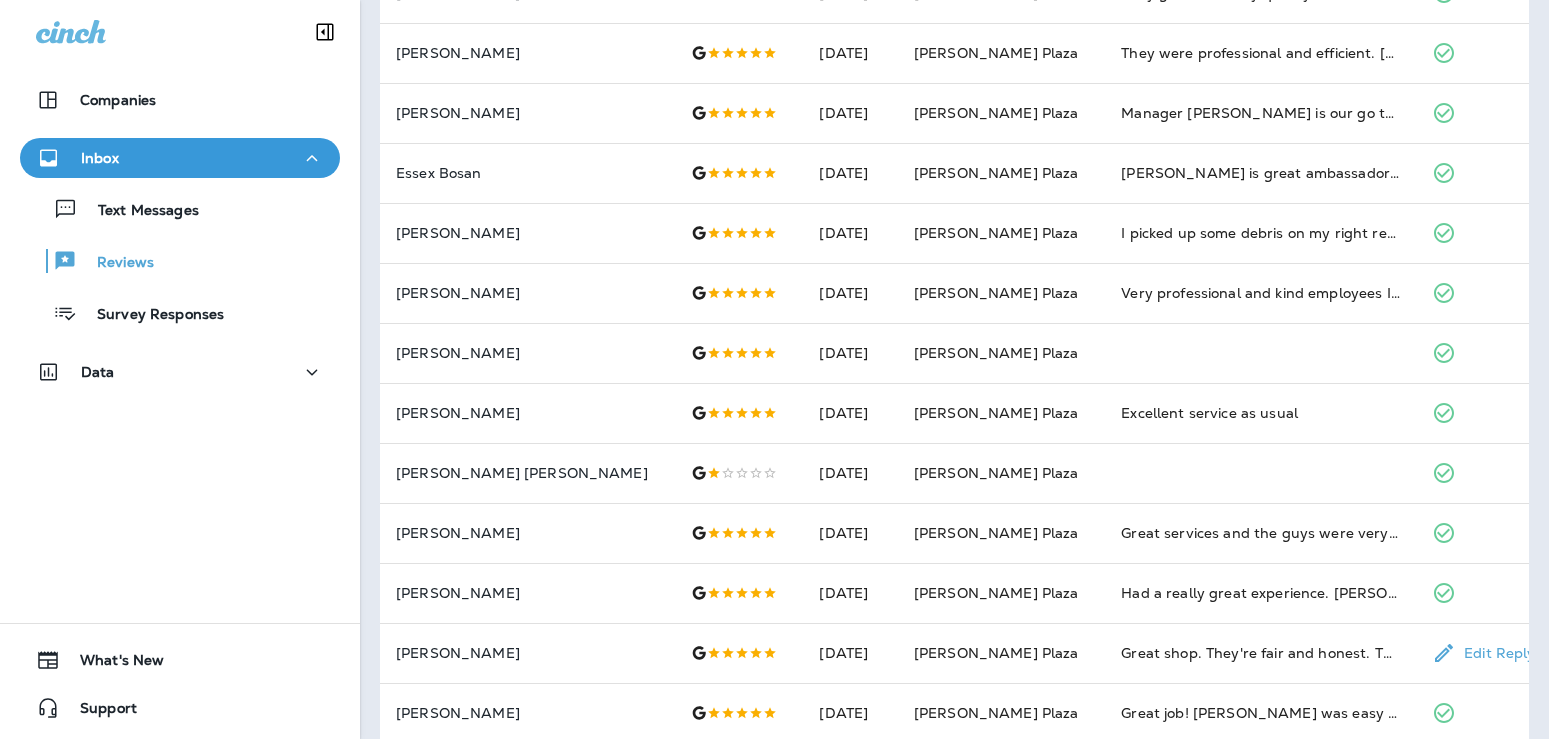 scroll, scrollTop: 0, scrollLeft: 0, axis: both 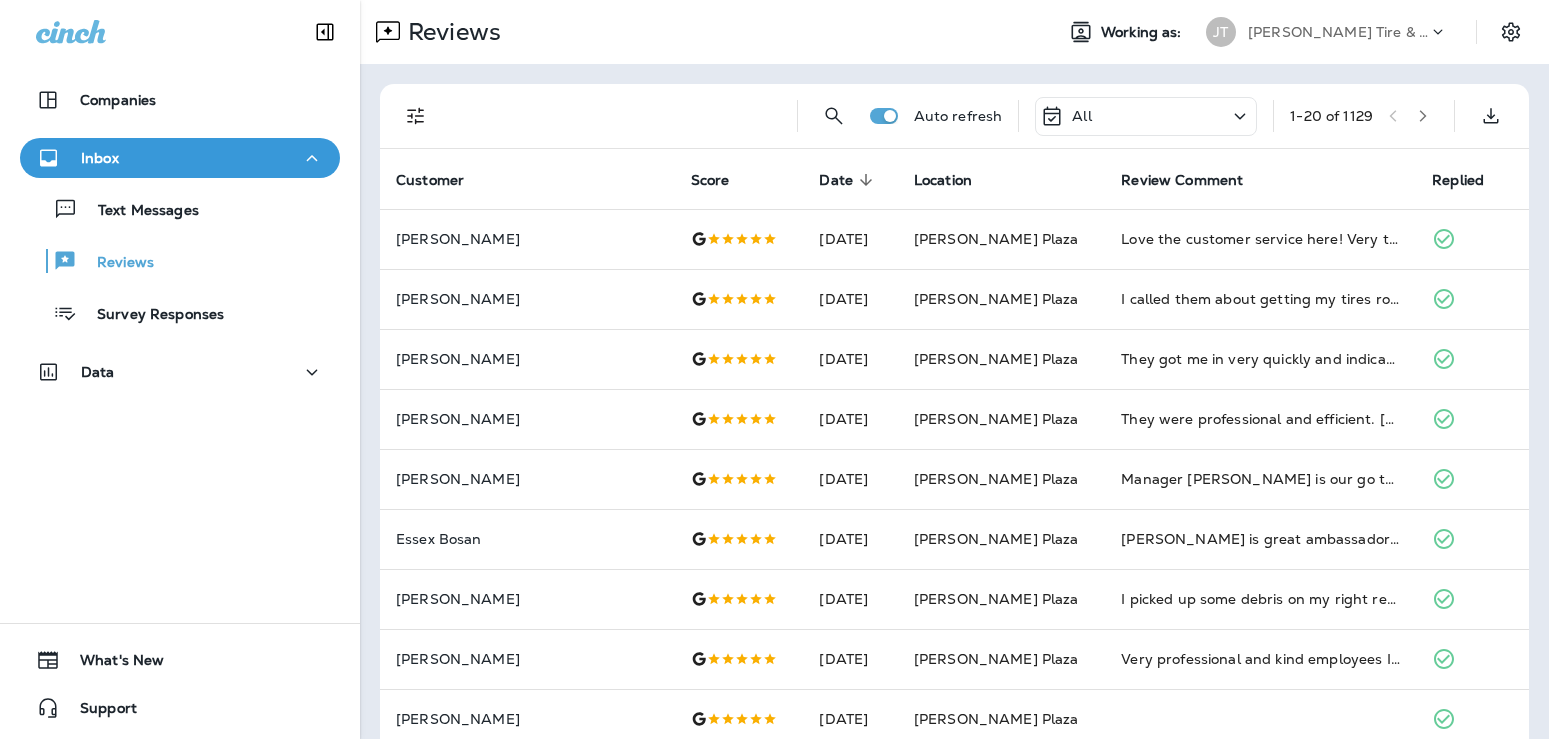 click 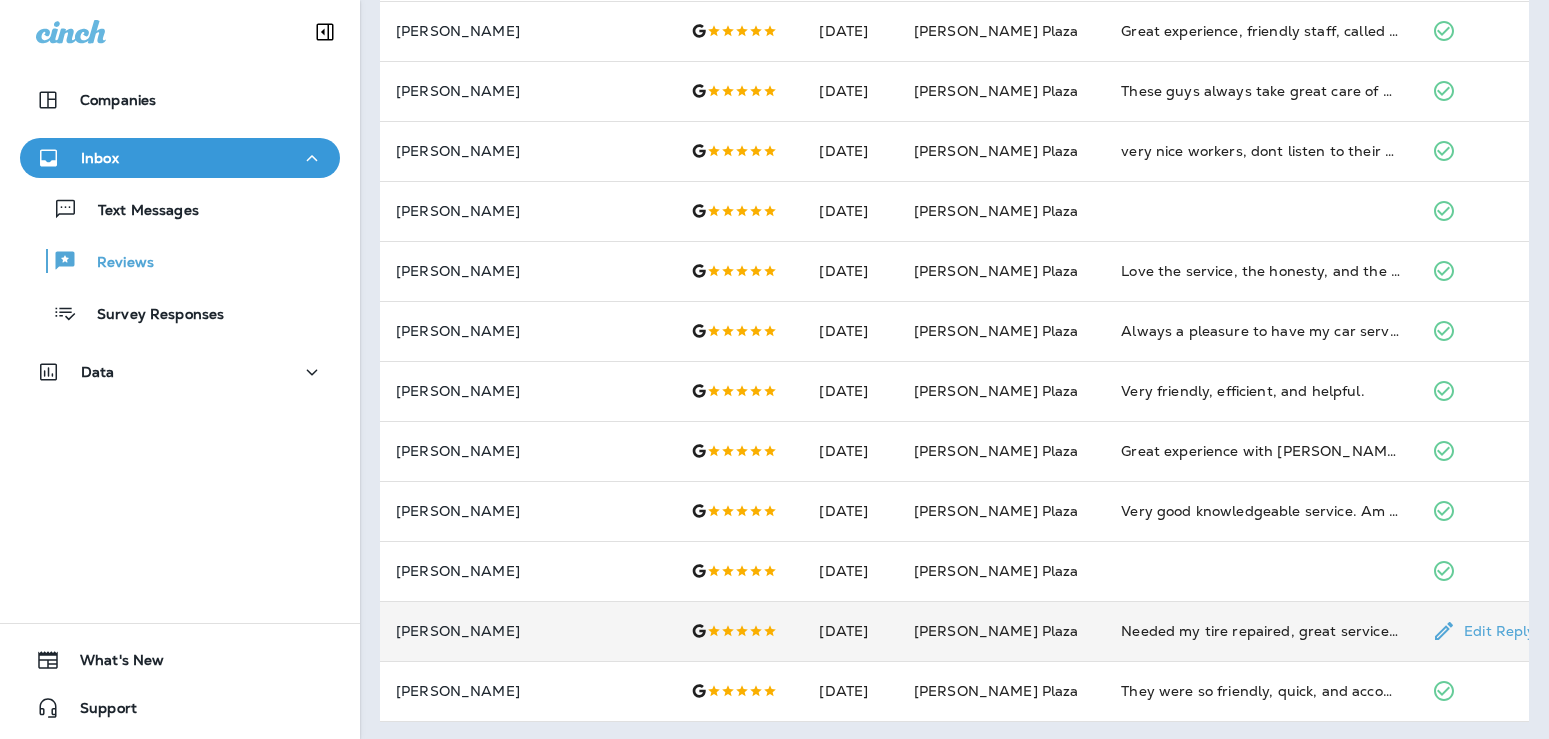 scroll, scrollTop: 690, scrollLeft: 0, axis: vertical 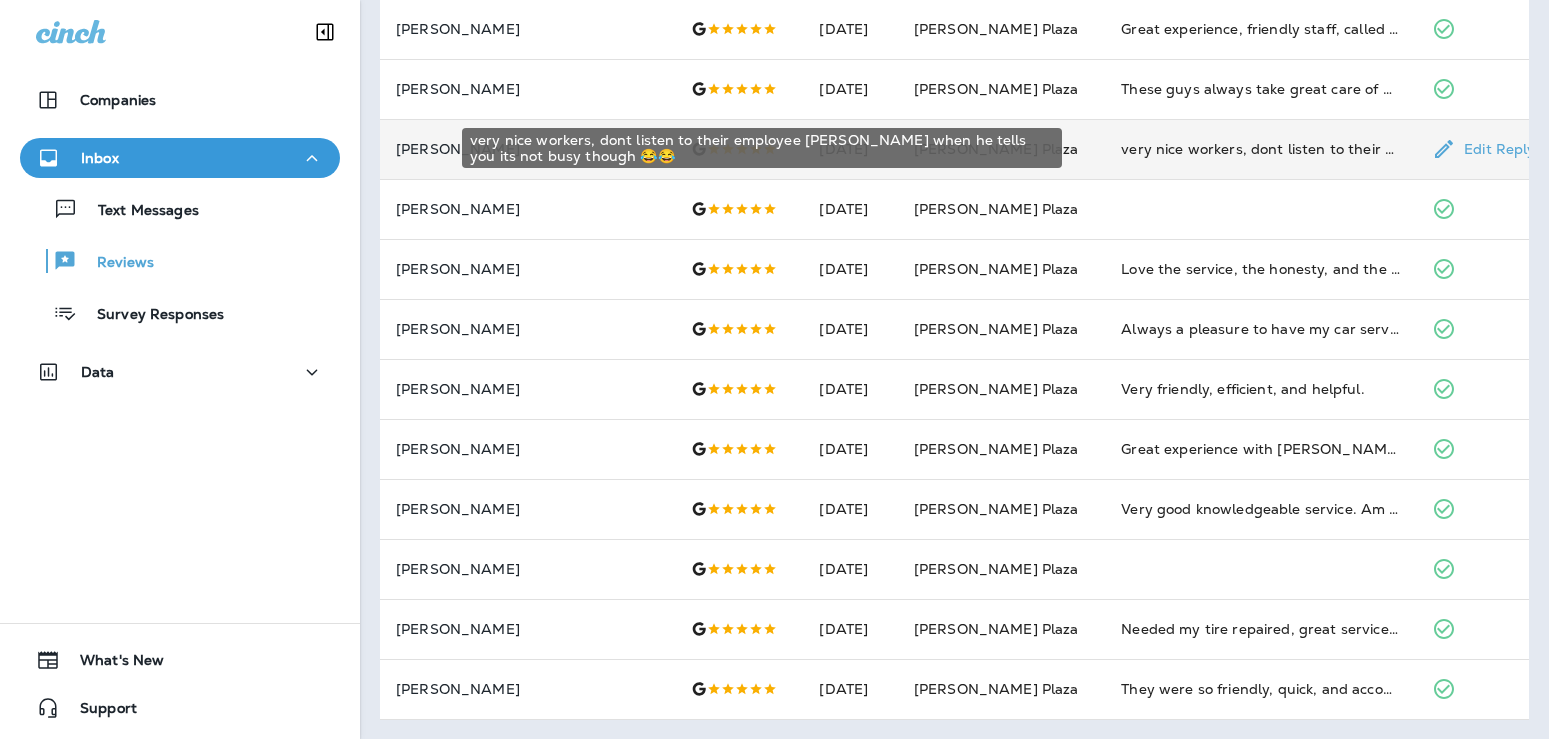 click on "very nice workers, dont listen to their employee [PERSON_NAME] when he tells you its not busy though 😂😂" at bounding box center [1260, 149] 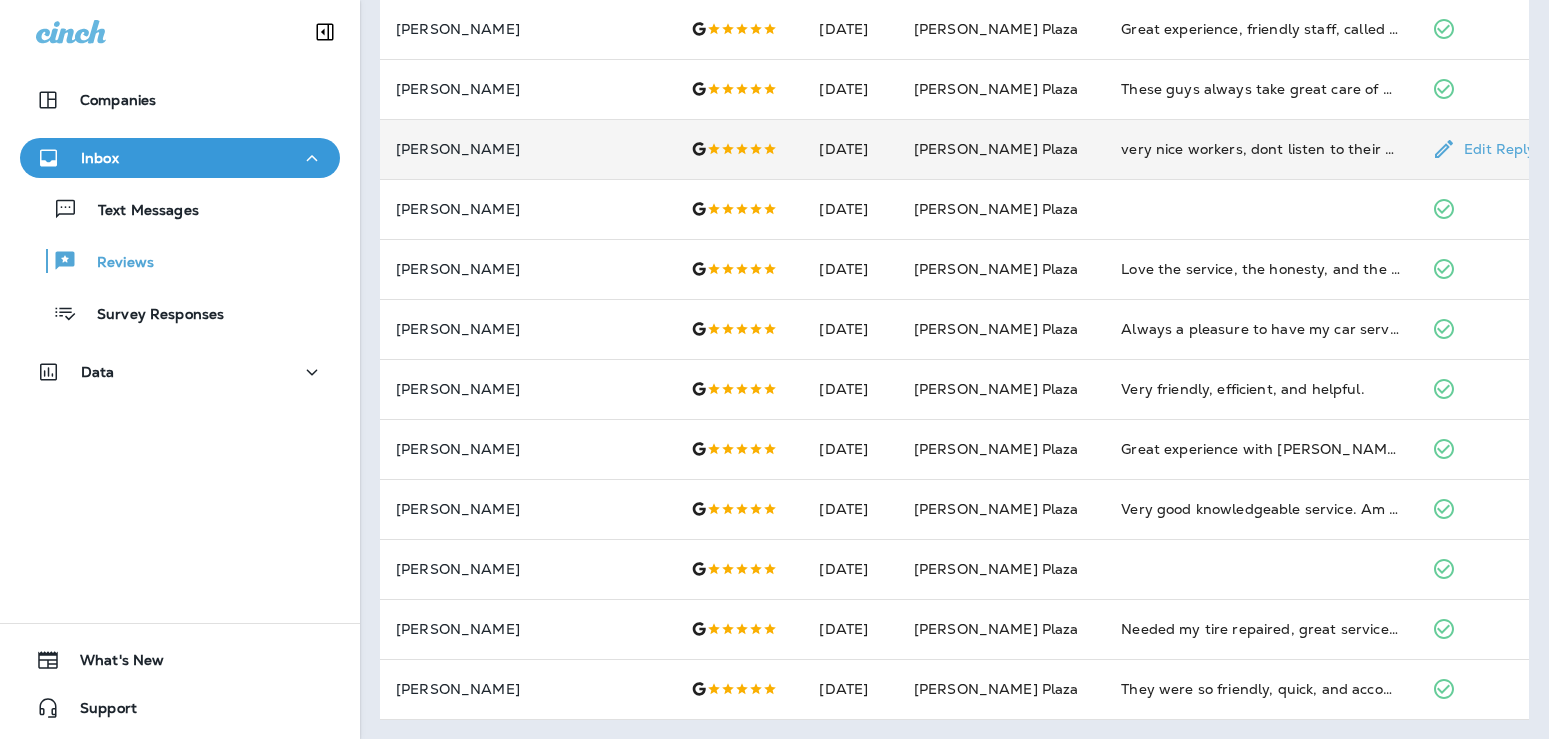click 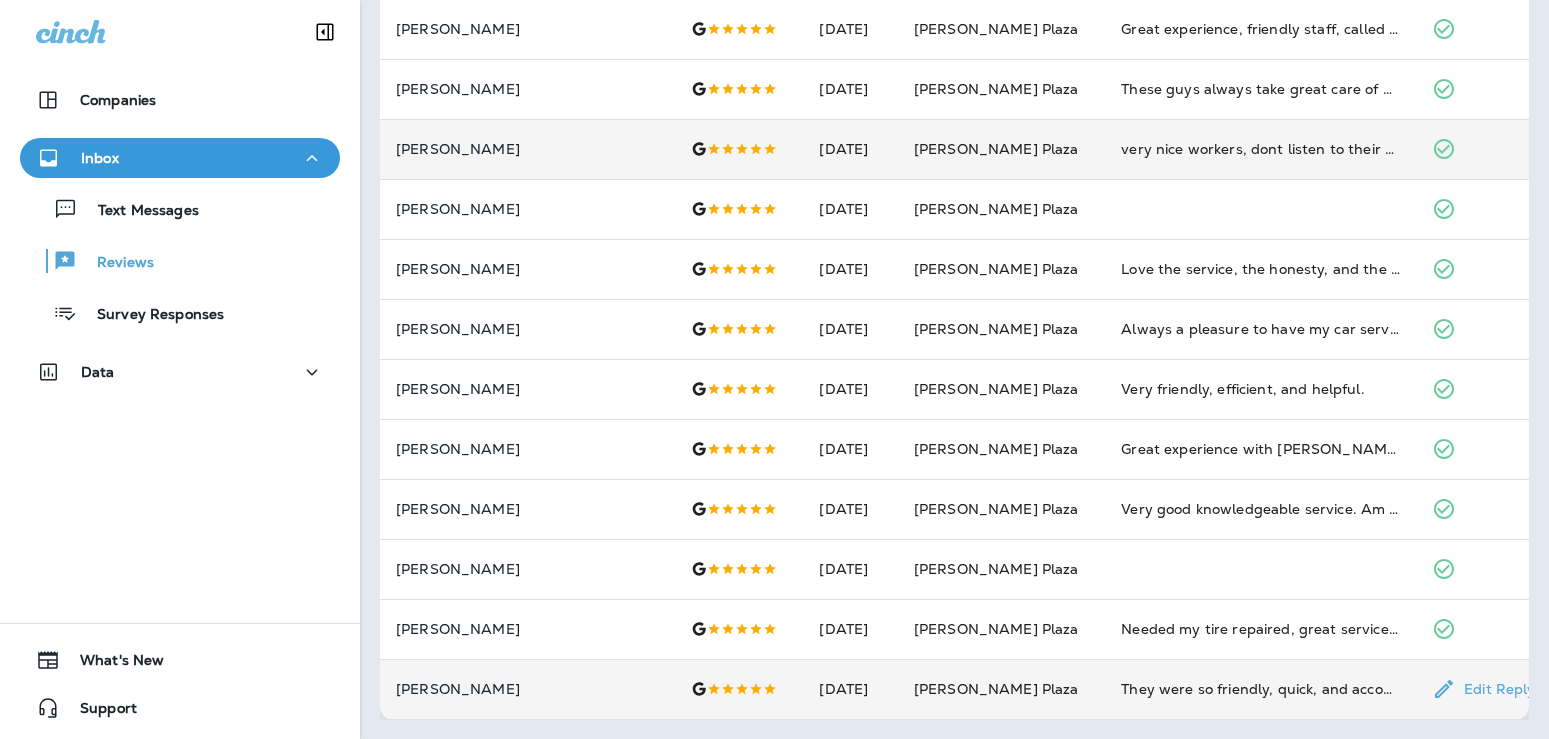 click on "[PERSON_NAME]" at bounding box center [527, 689] 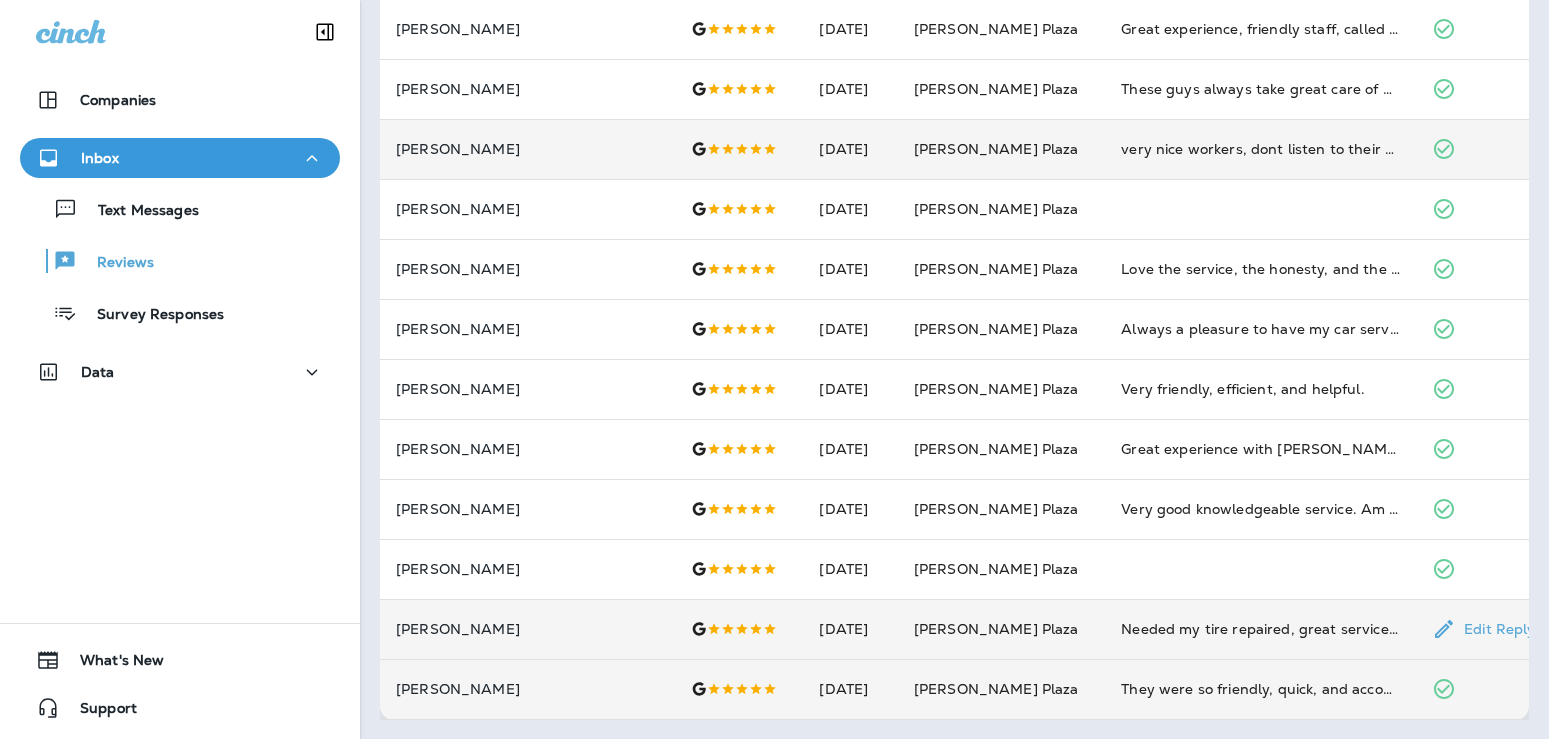 click on "[PERSON_NAME]" at bounding box center (527, 629) 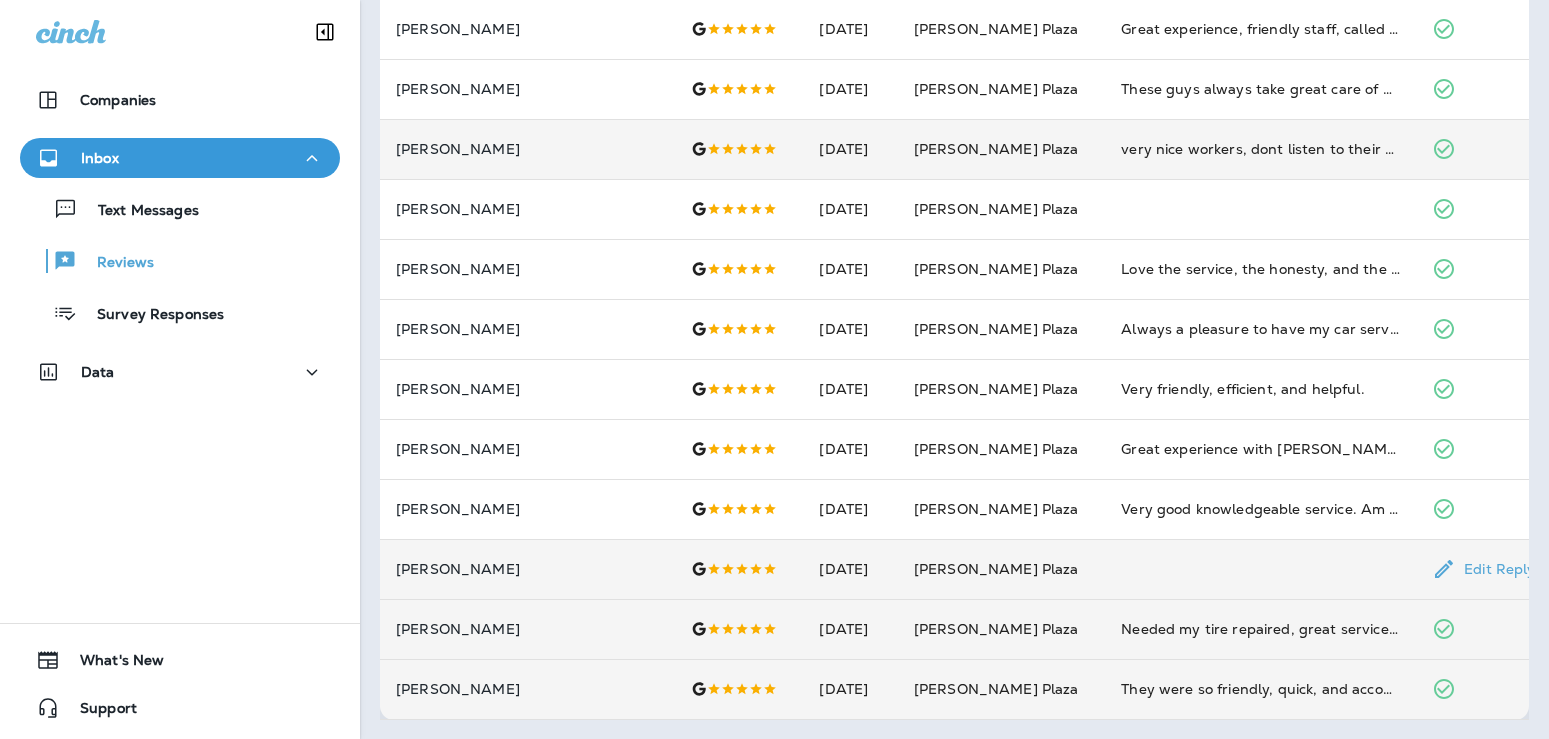 click on "[PERSON_NAME]" at bounding box center (527, 569) 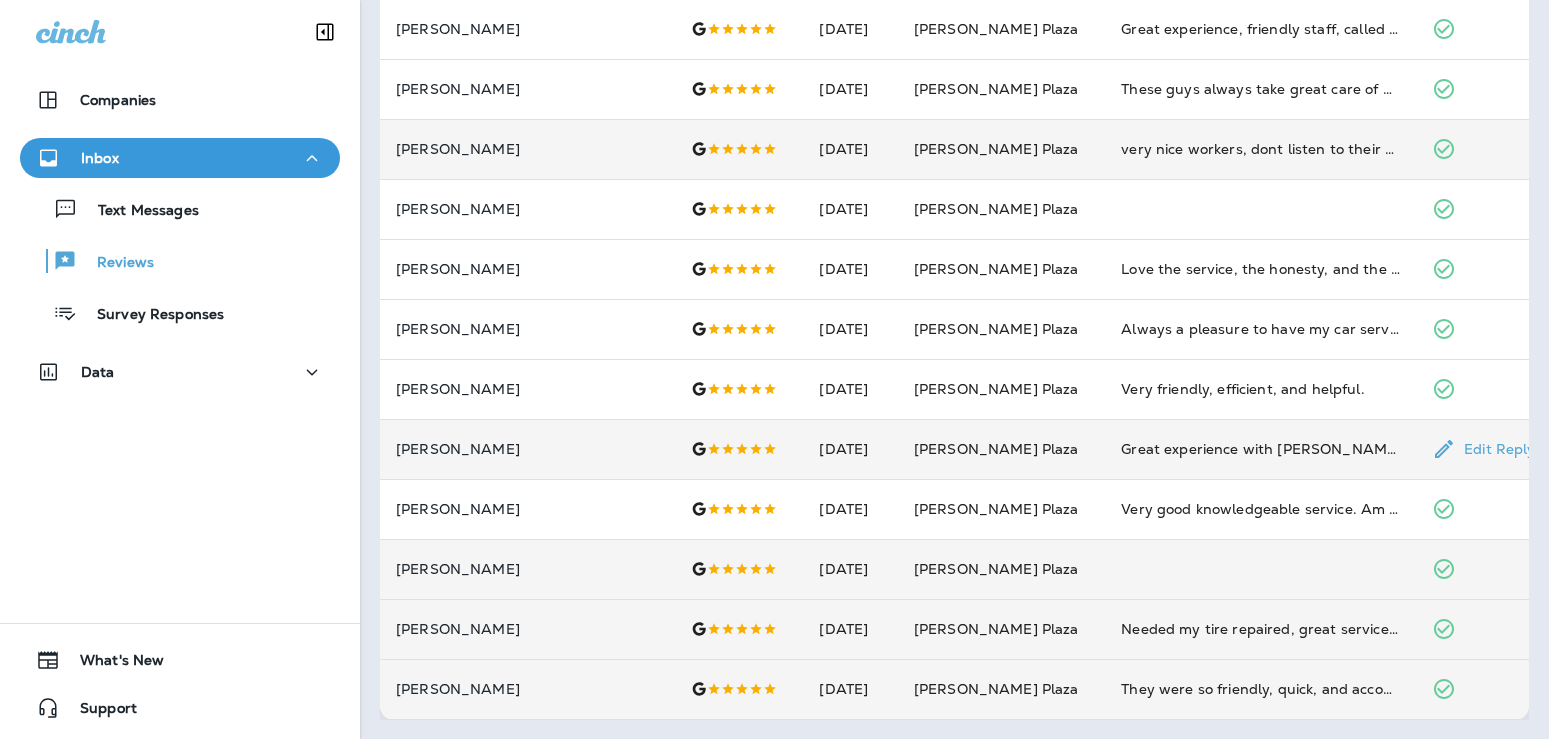 click on "[PERSON_NAME]" at bounding box center (527, 449) 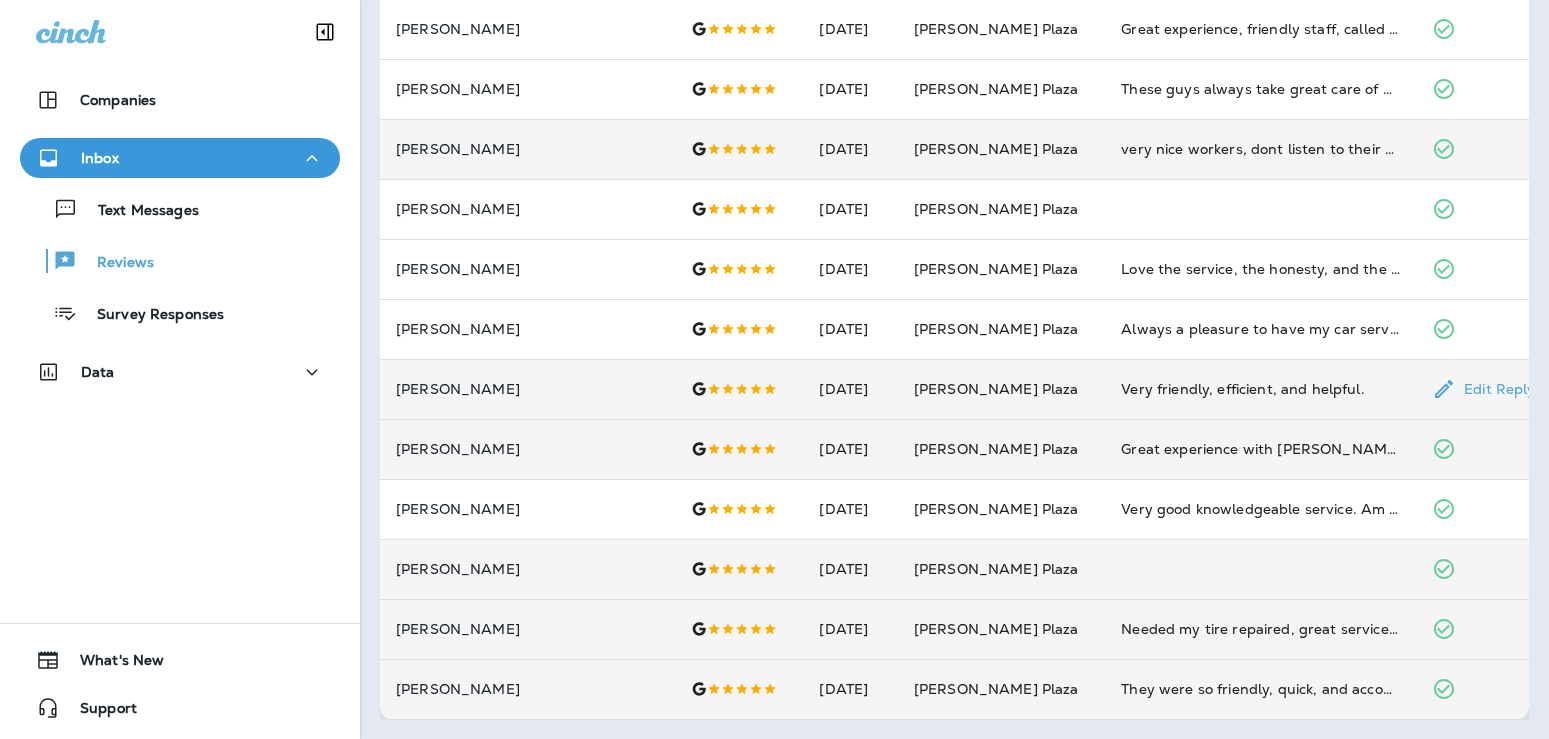 click on "[PERSON_NAME]" at bounding box center (527, 389) 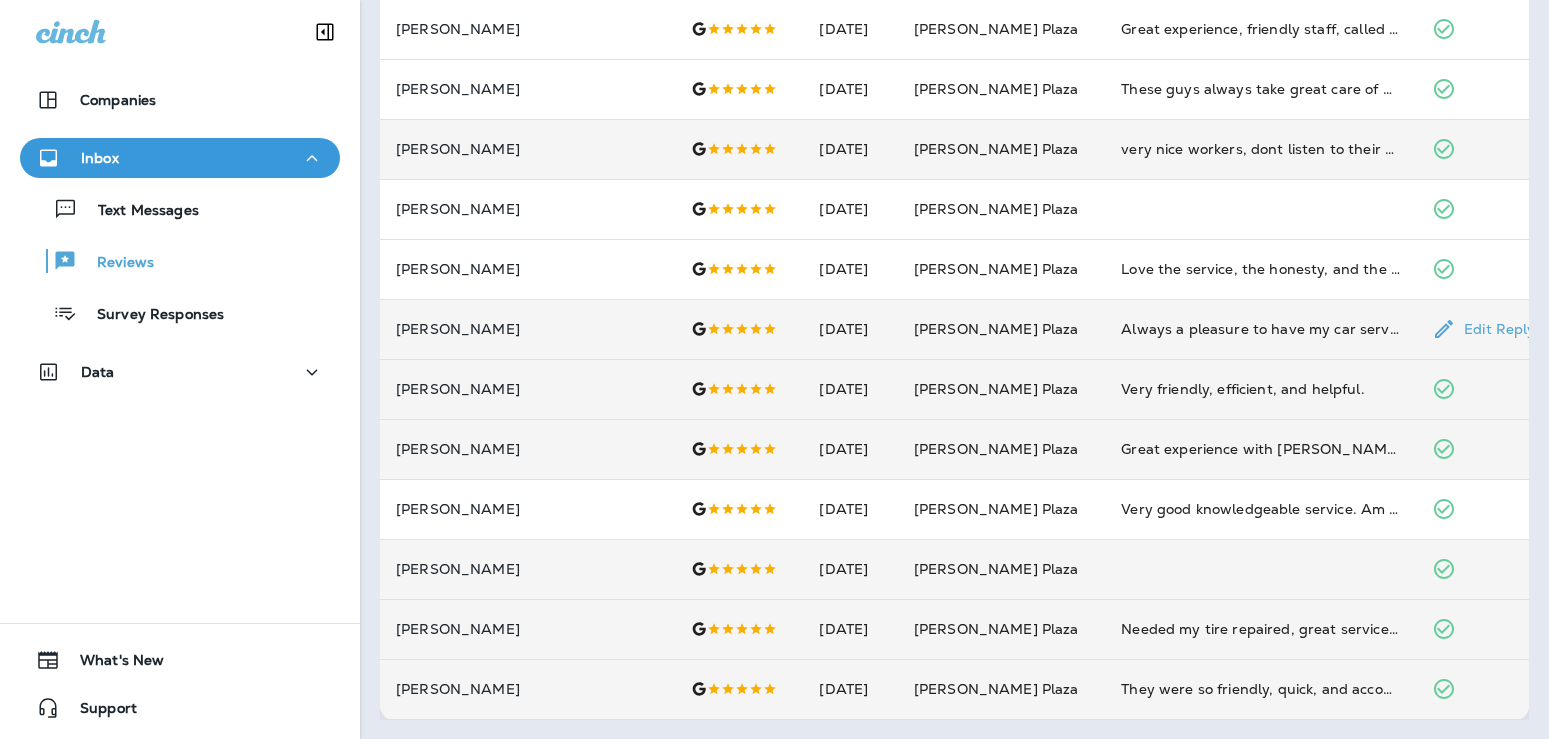 click on "[PERSON_NAME]" at bounding box center [527, 329] 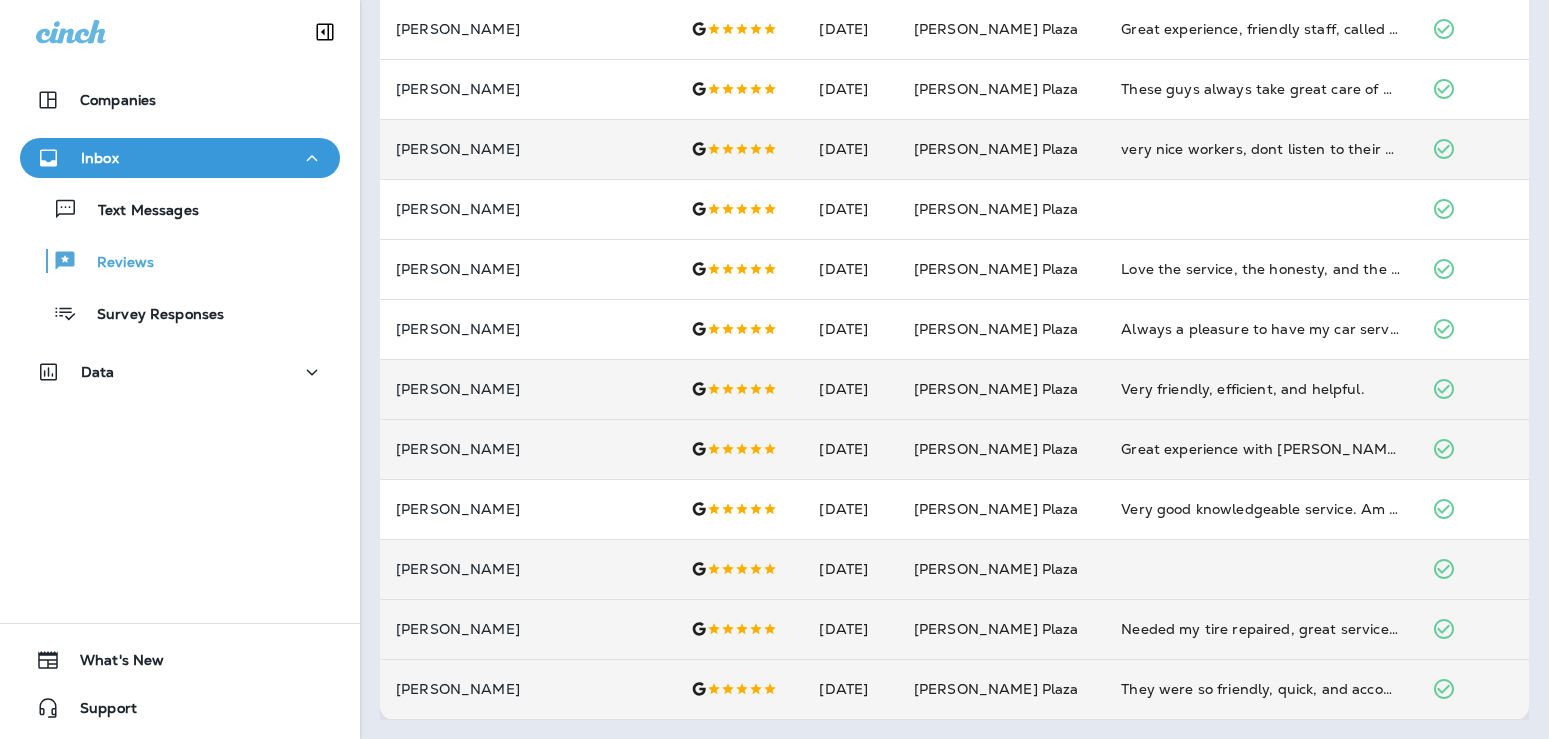click 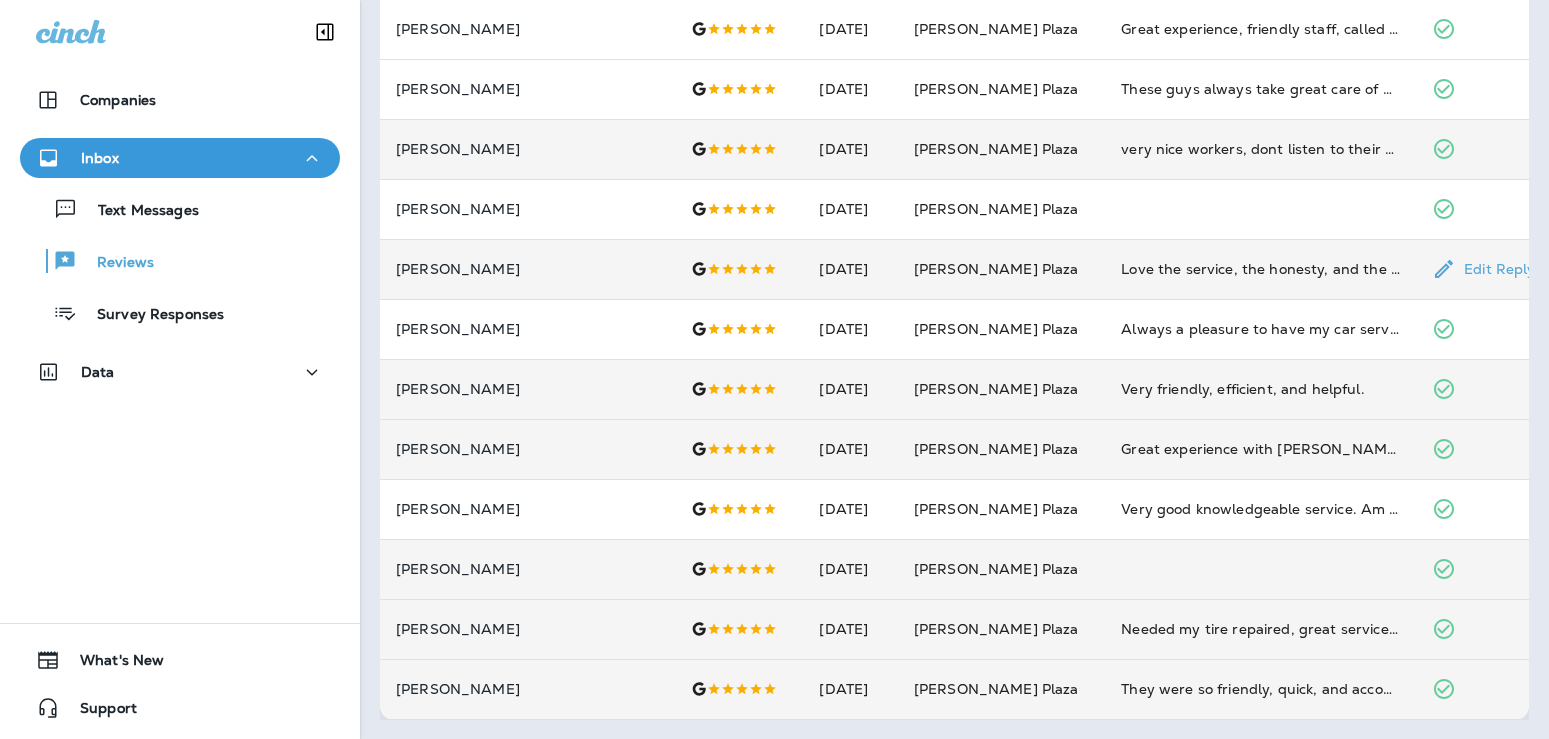 click on "[PERSON_NAME]" at bounding box center [527, 269] 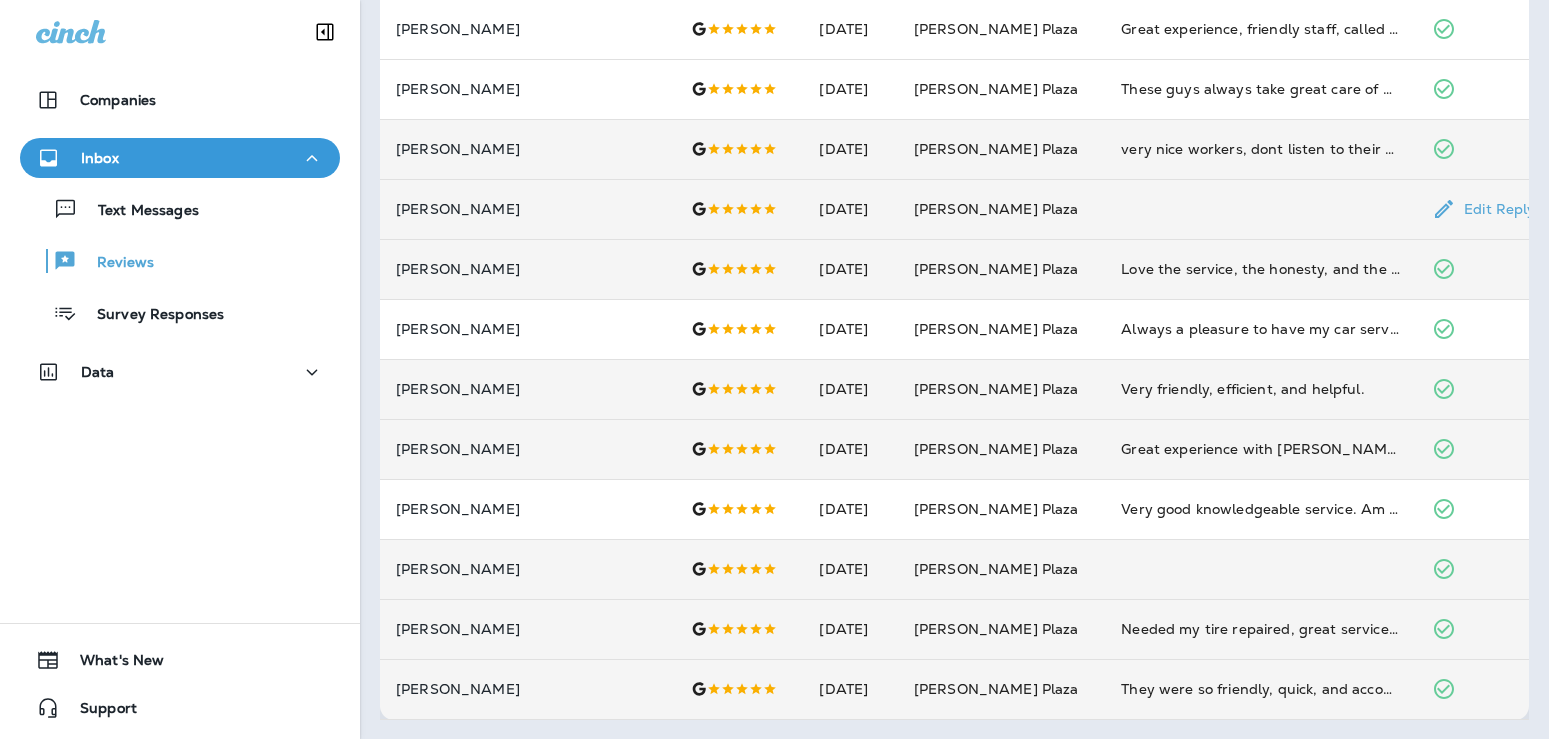 click on "[PERSON_NAME]" at bounding box center (527, 209) 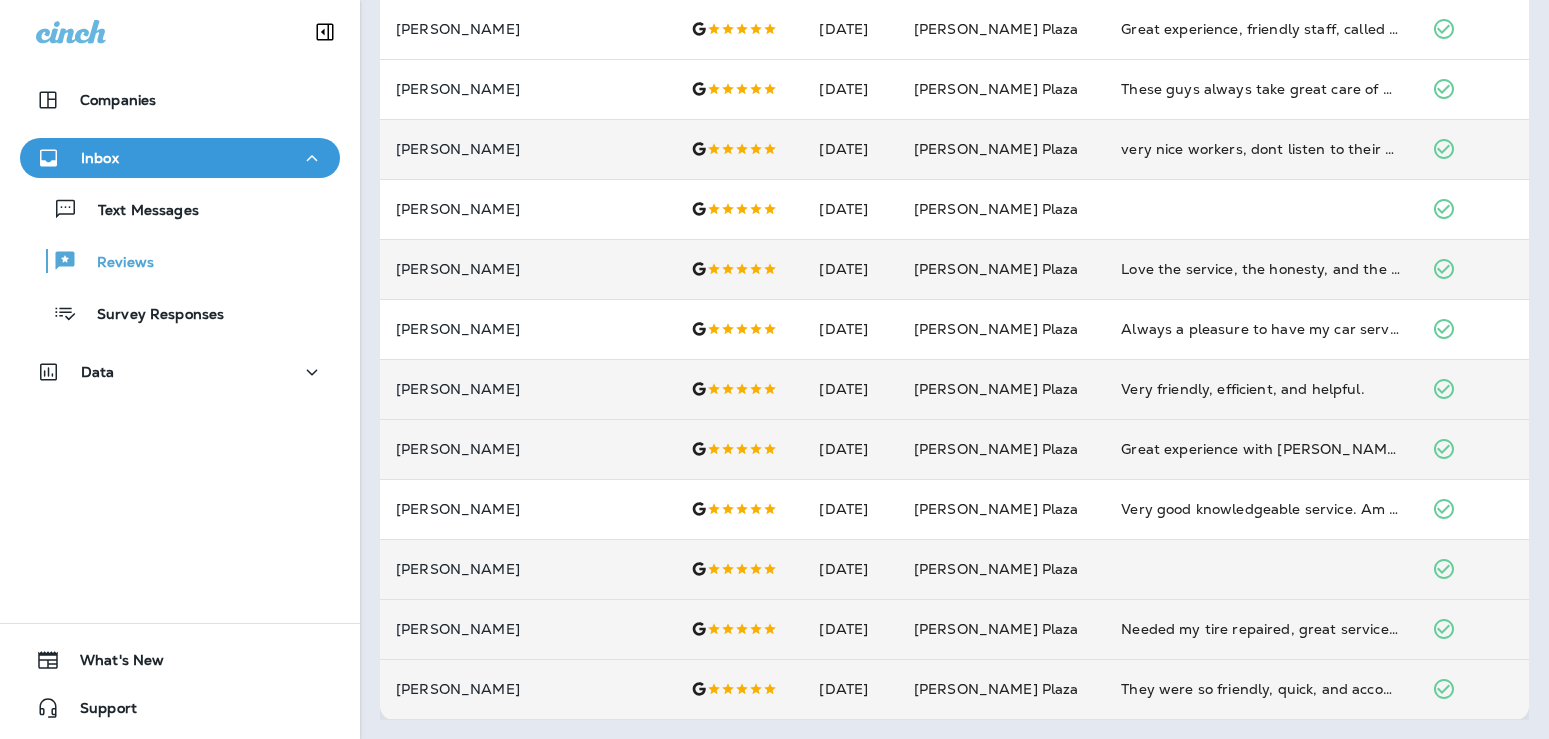 click 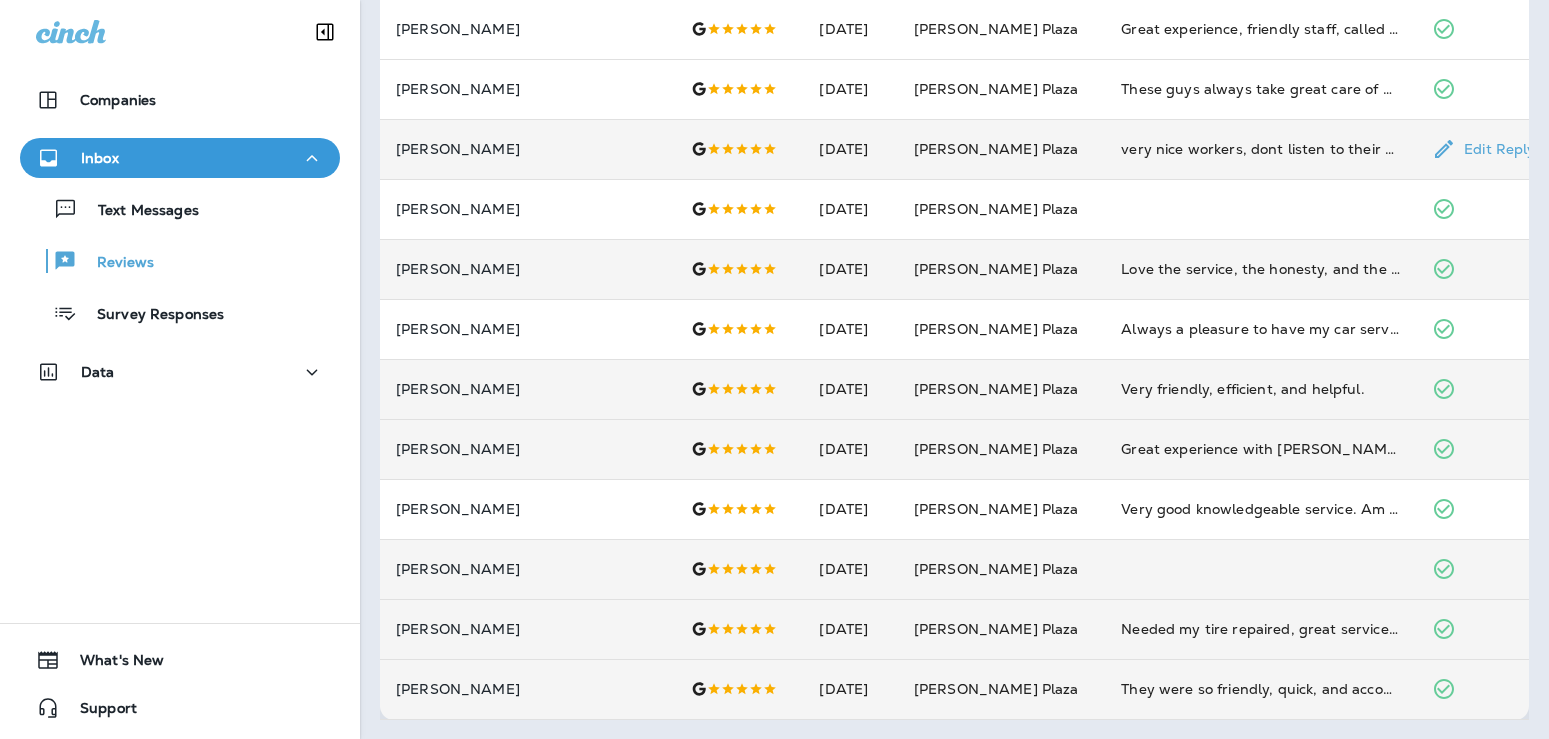 click on "[PERSON_NAME]" at bounding box center (527, 149) 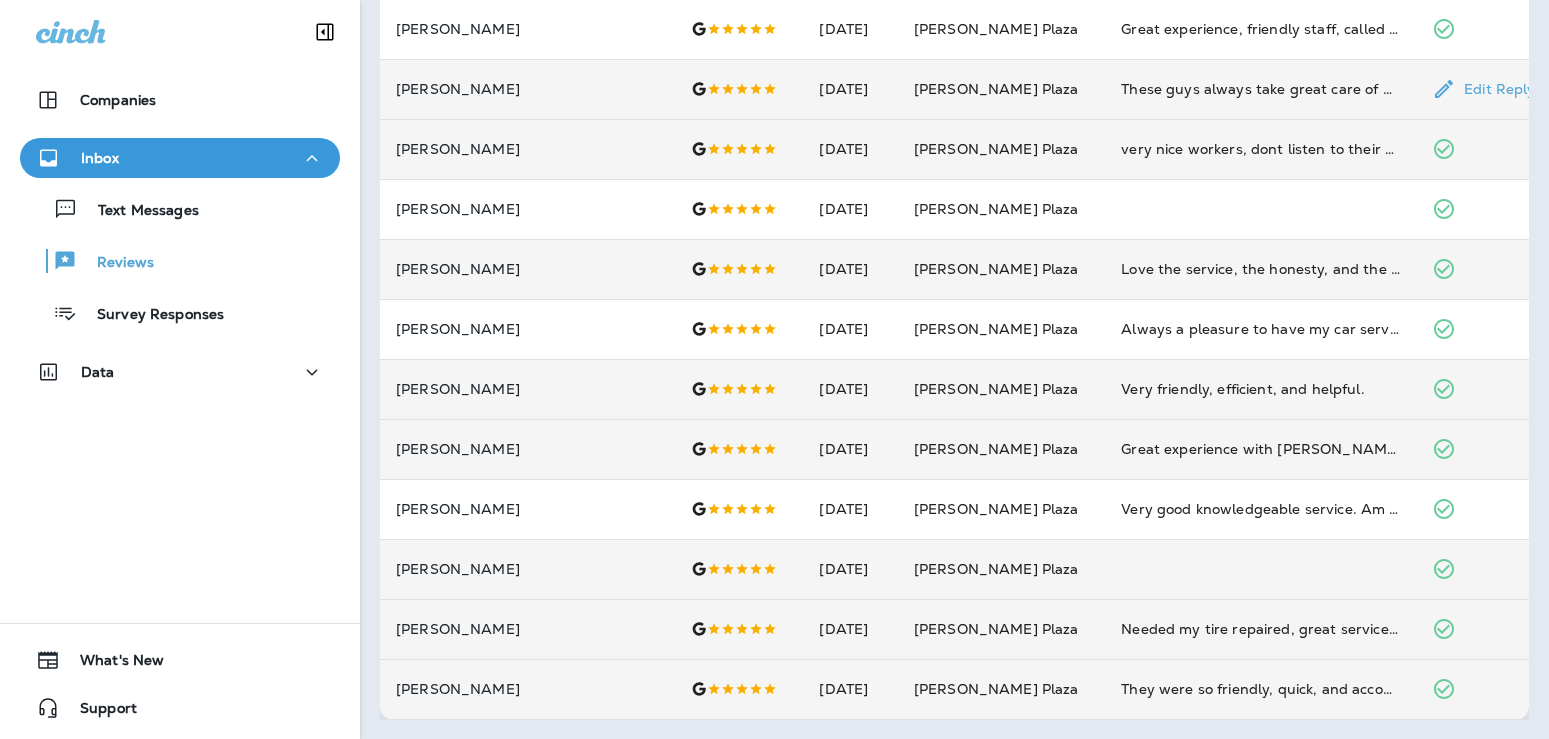 click on "[PERSON_NAME]" at bounding box center (527, 89) 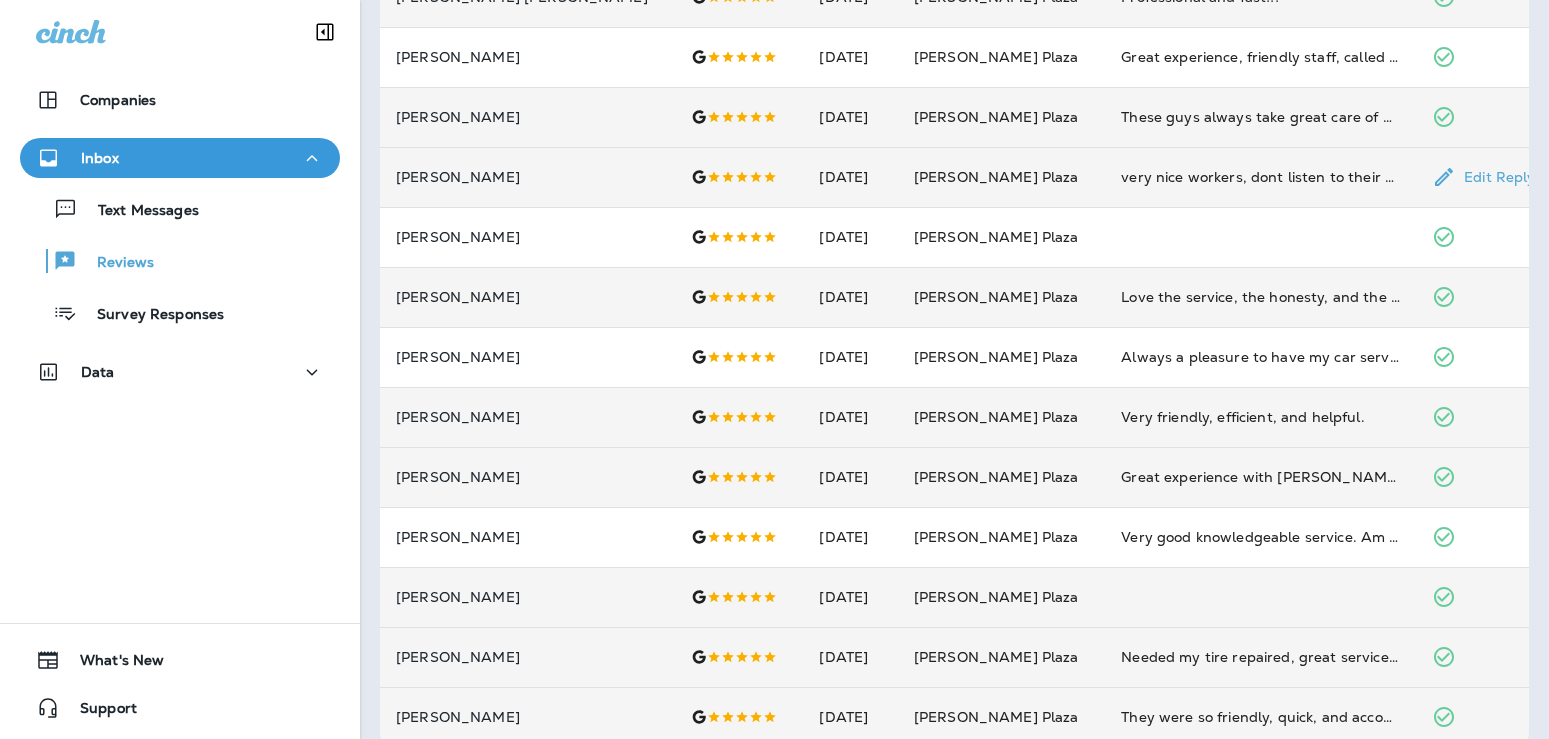 scroll, scrollTop: 474, scrollLeft: 0, axis: vertical 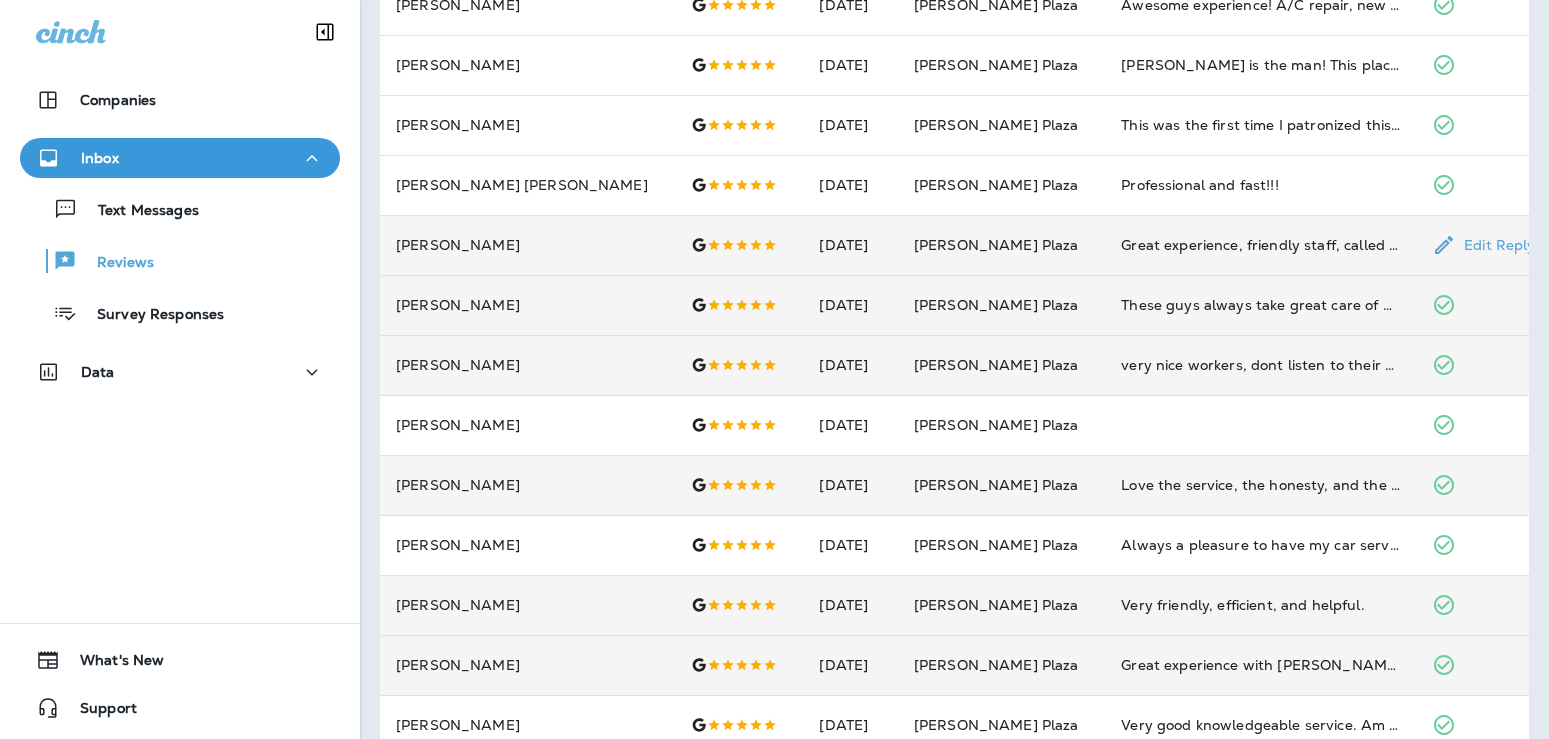click on "[PERSON_NAME]" at bounding box center (527, 245) 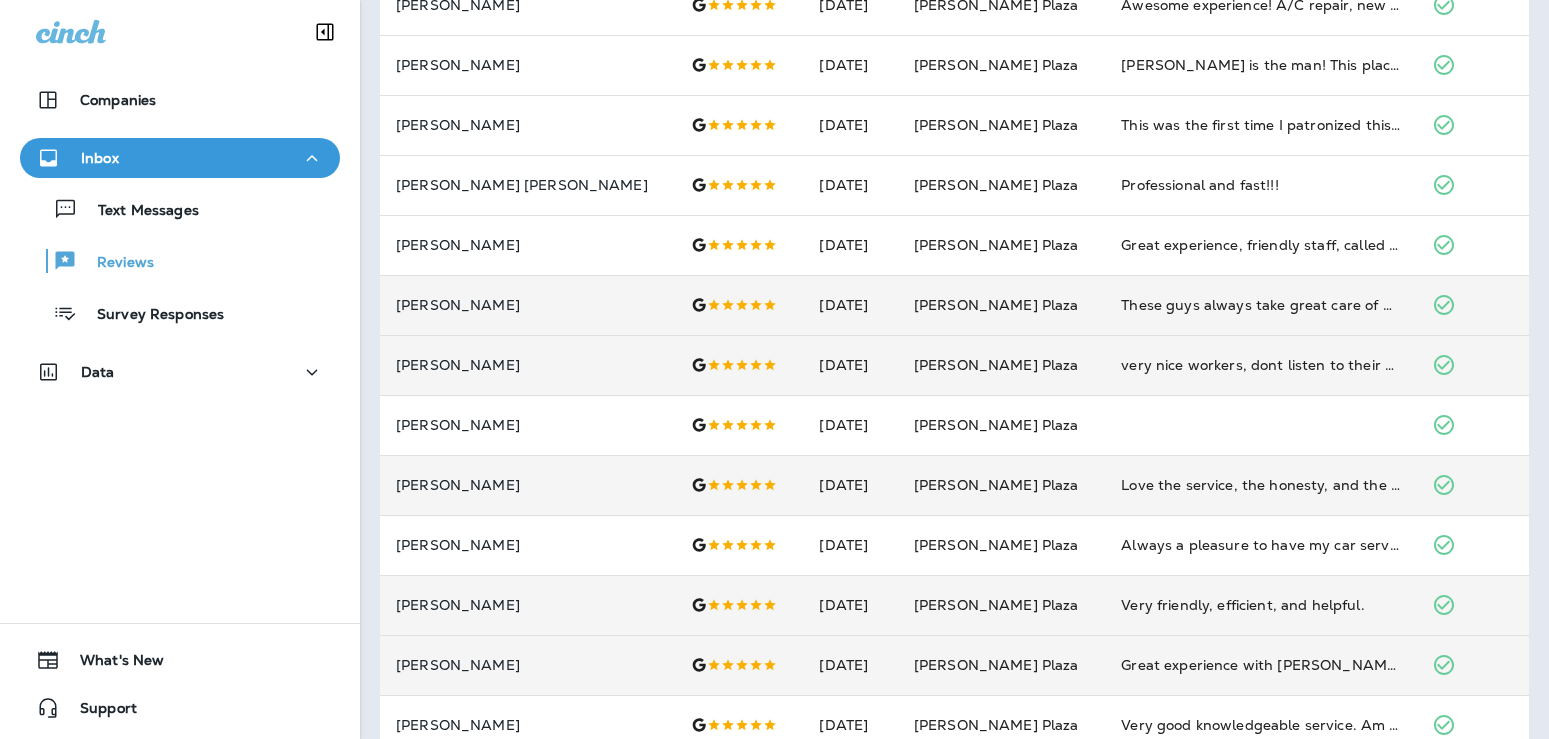 click at bounding box center [18, 13] 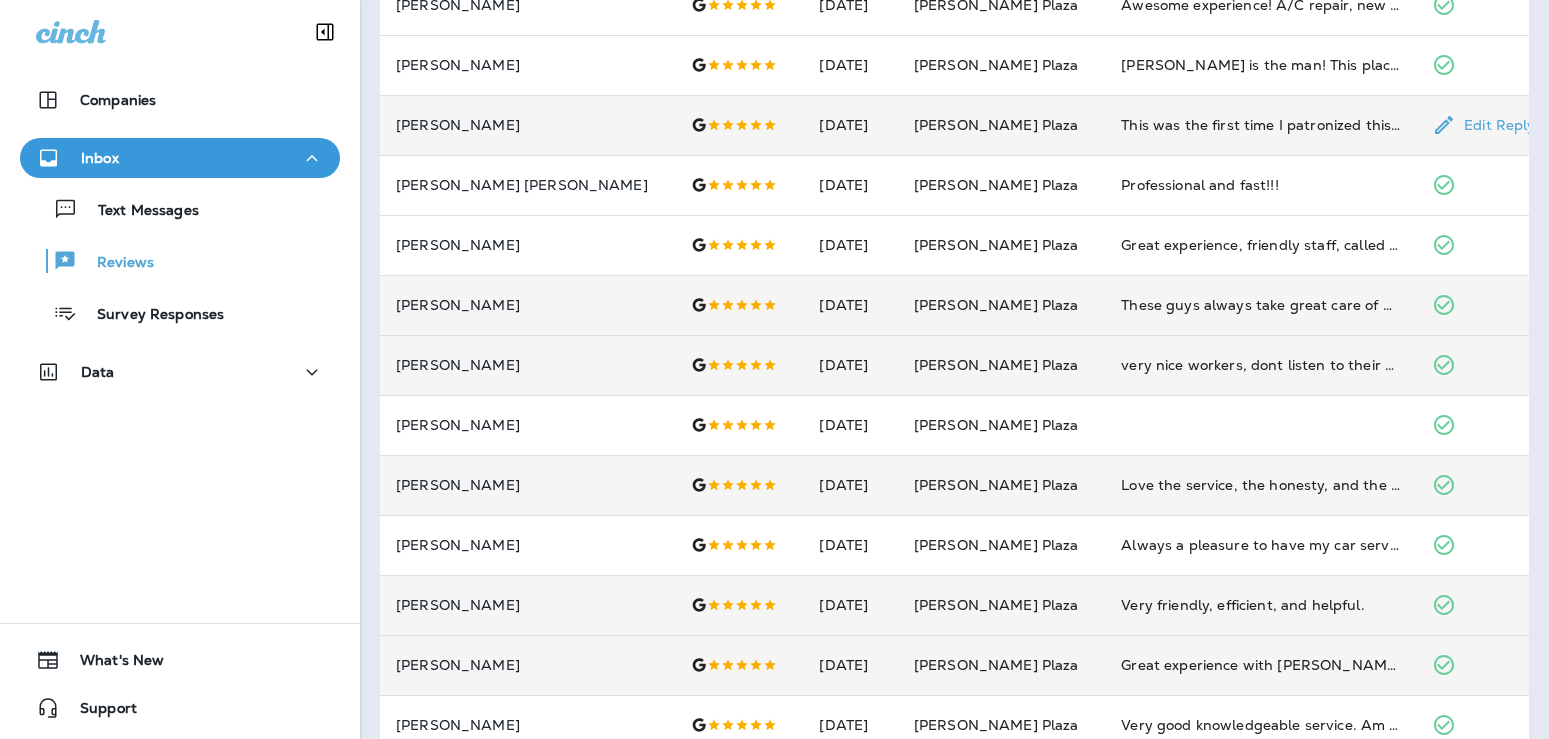 scroll, scrollTop: 366, scrollLeft: 0, axis: vertical 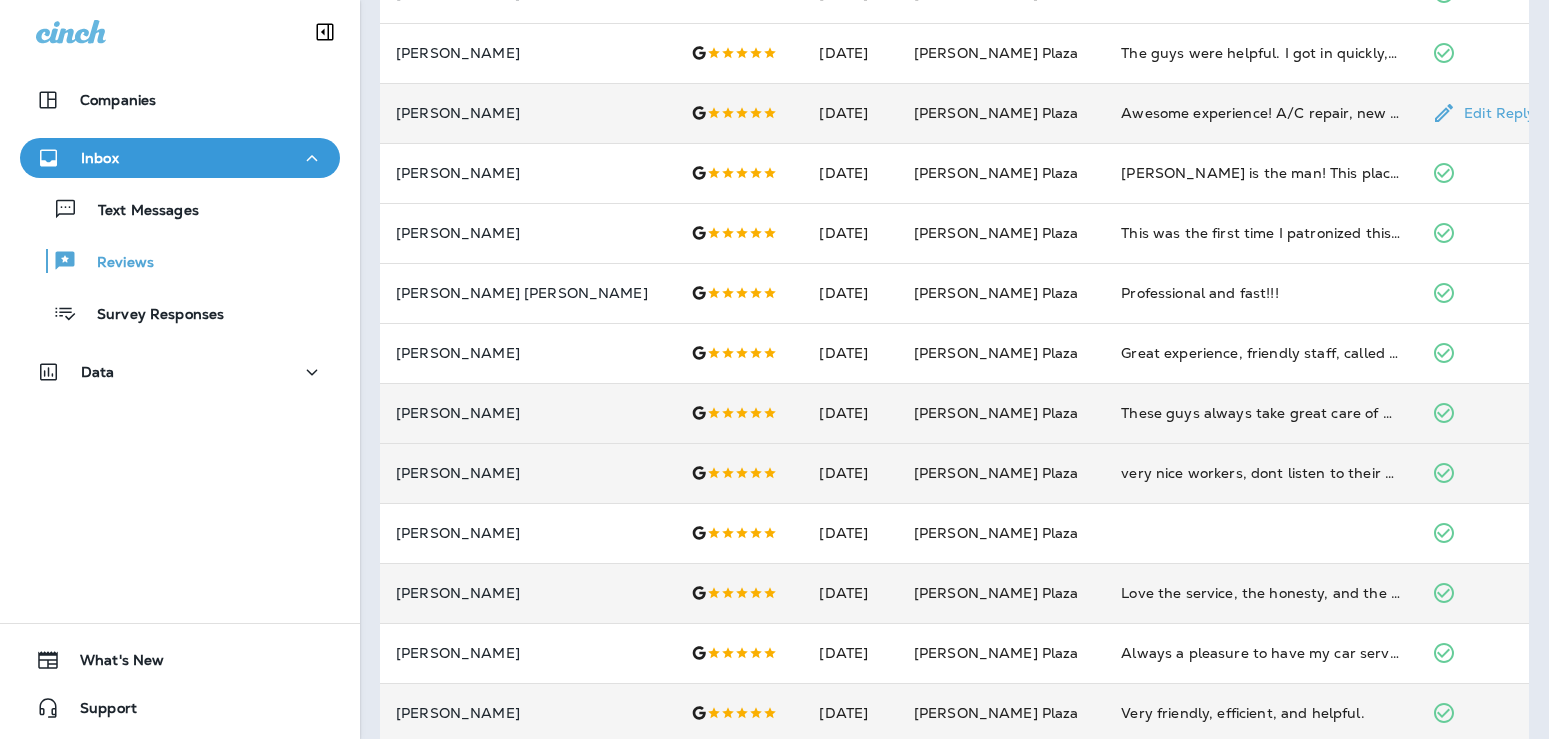 click on "[PERSON_NAME]" at bounding box center (527, 113) 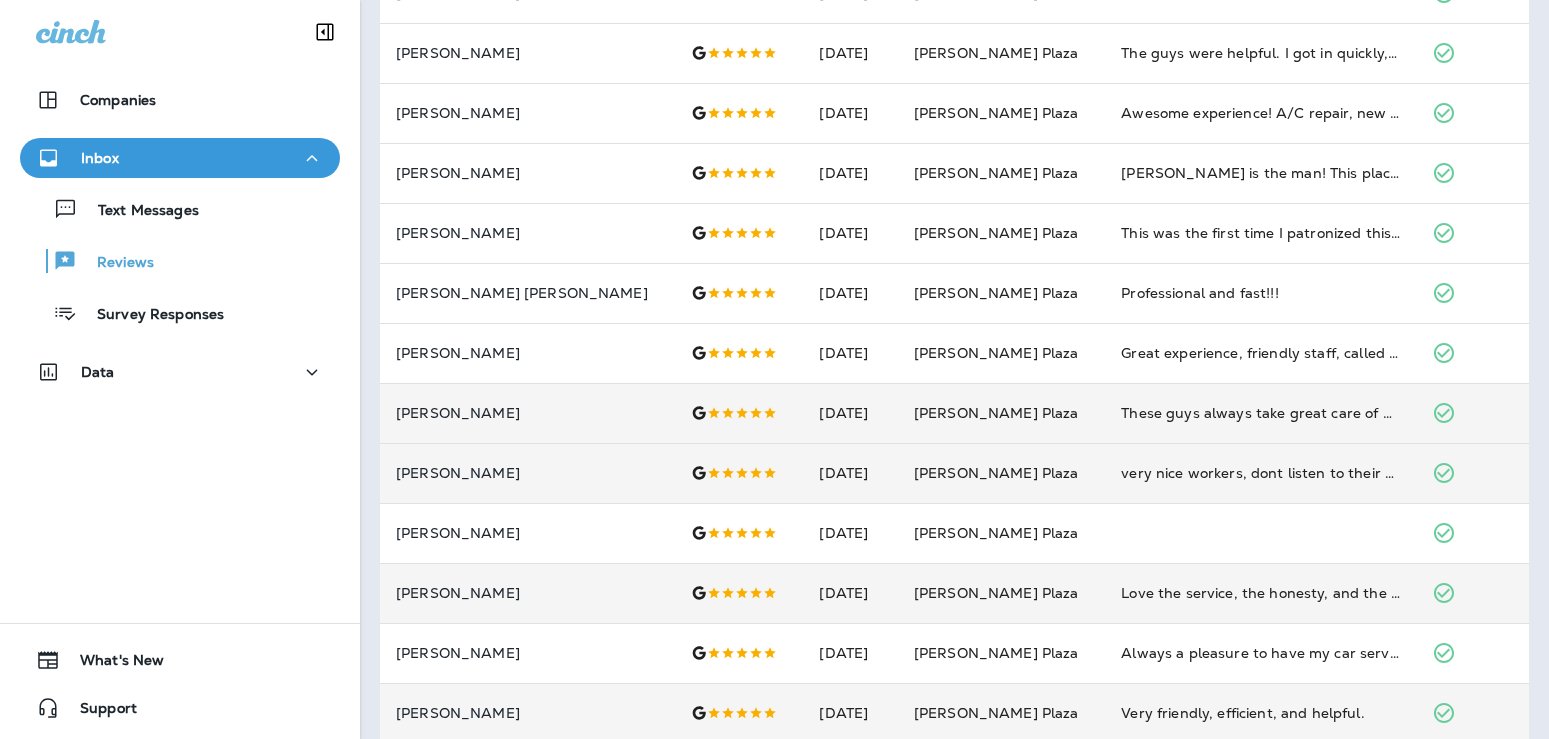 click 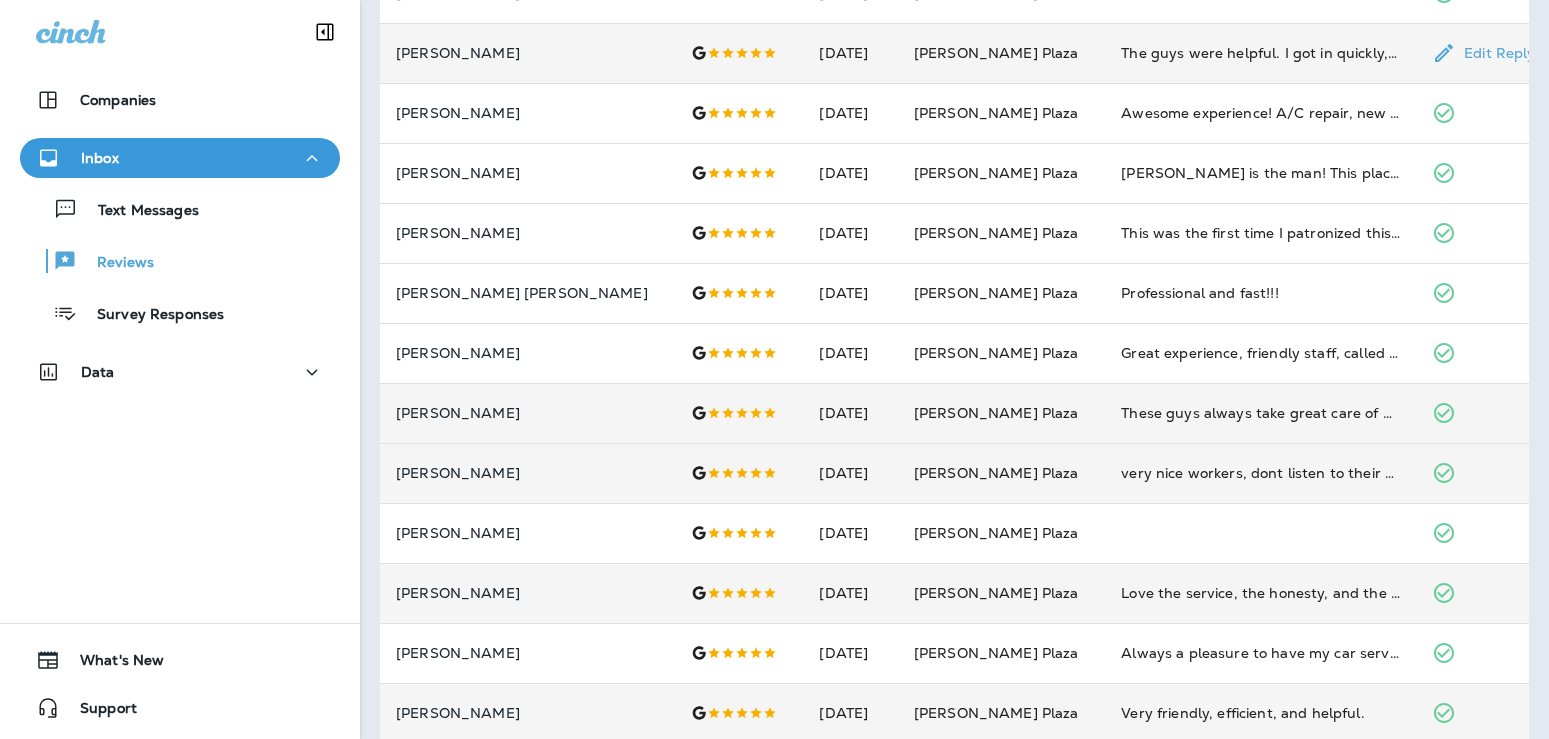 scroll, scrollTop: 0, scrollLeft: 0, axis: both 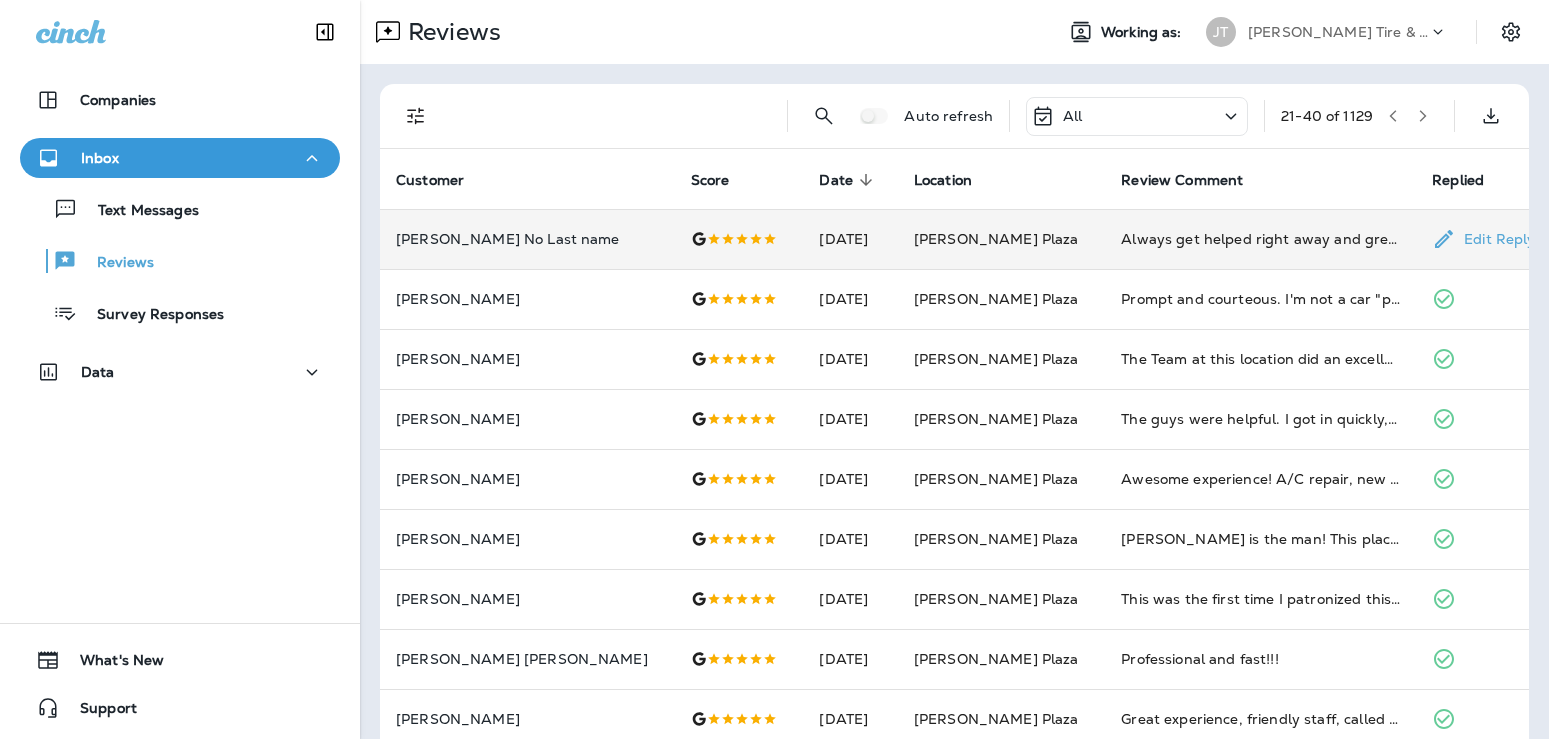 click on "[PERSON_NAME] No Last name" at bounding box center [527, 239] 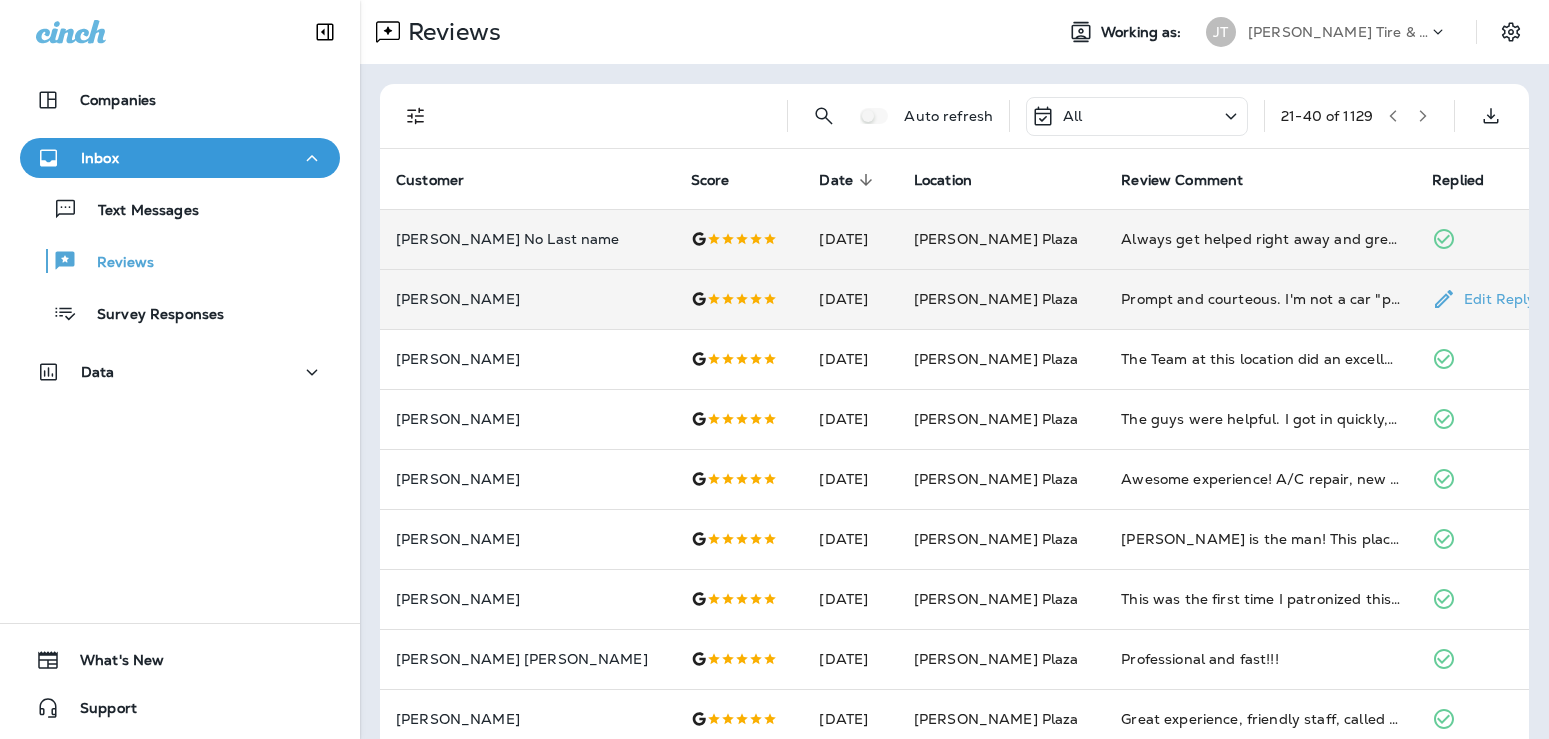 click on "[PERSON_NAME]" at bounding box center (527, 299) 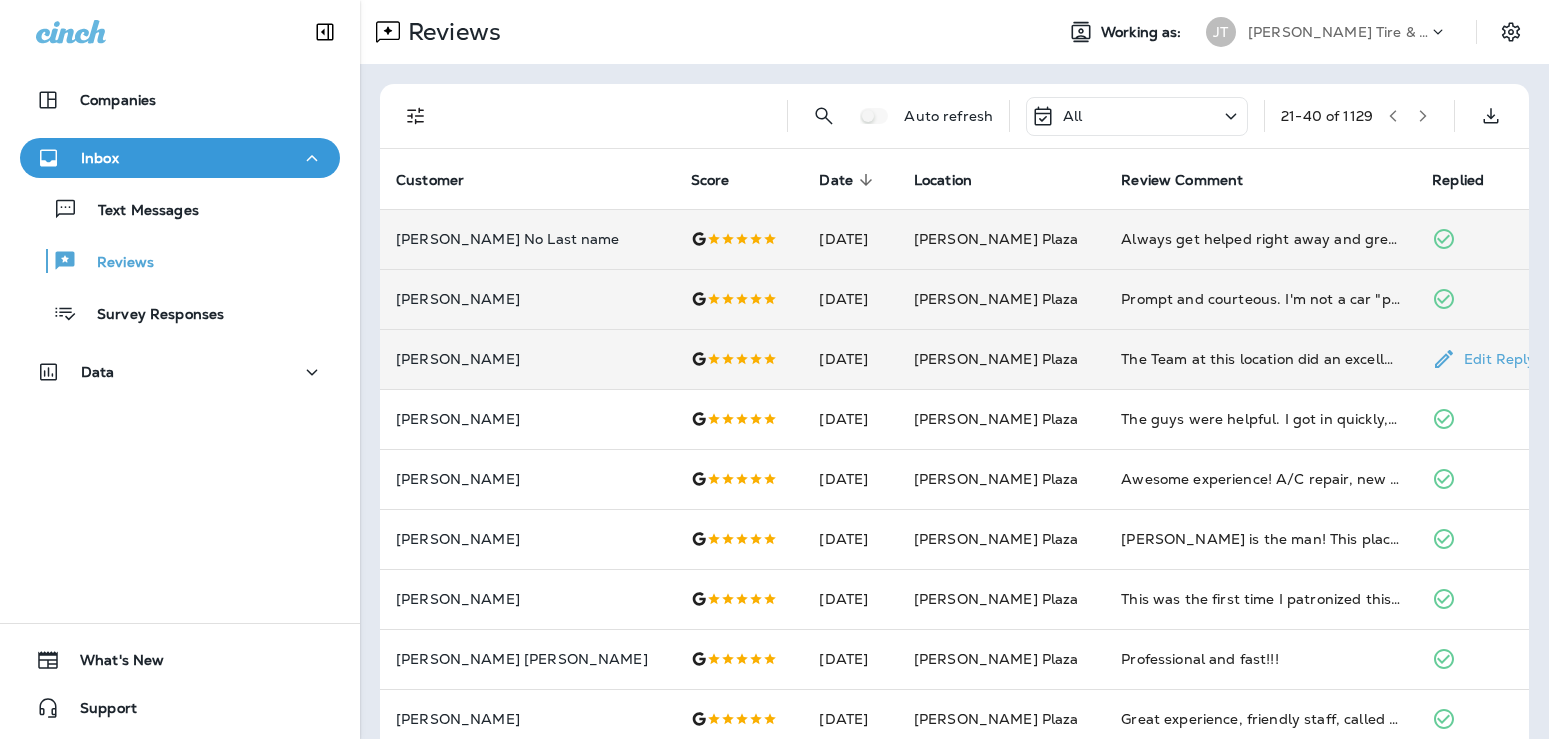 click on "[PERSON_NAME]" at bounding box center (527, 359) 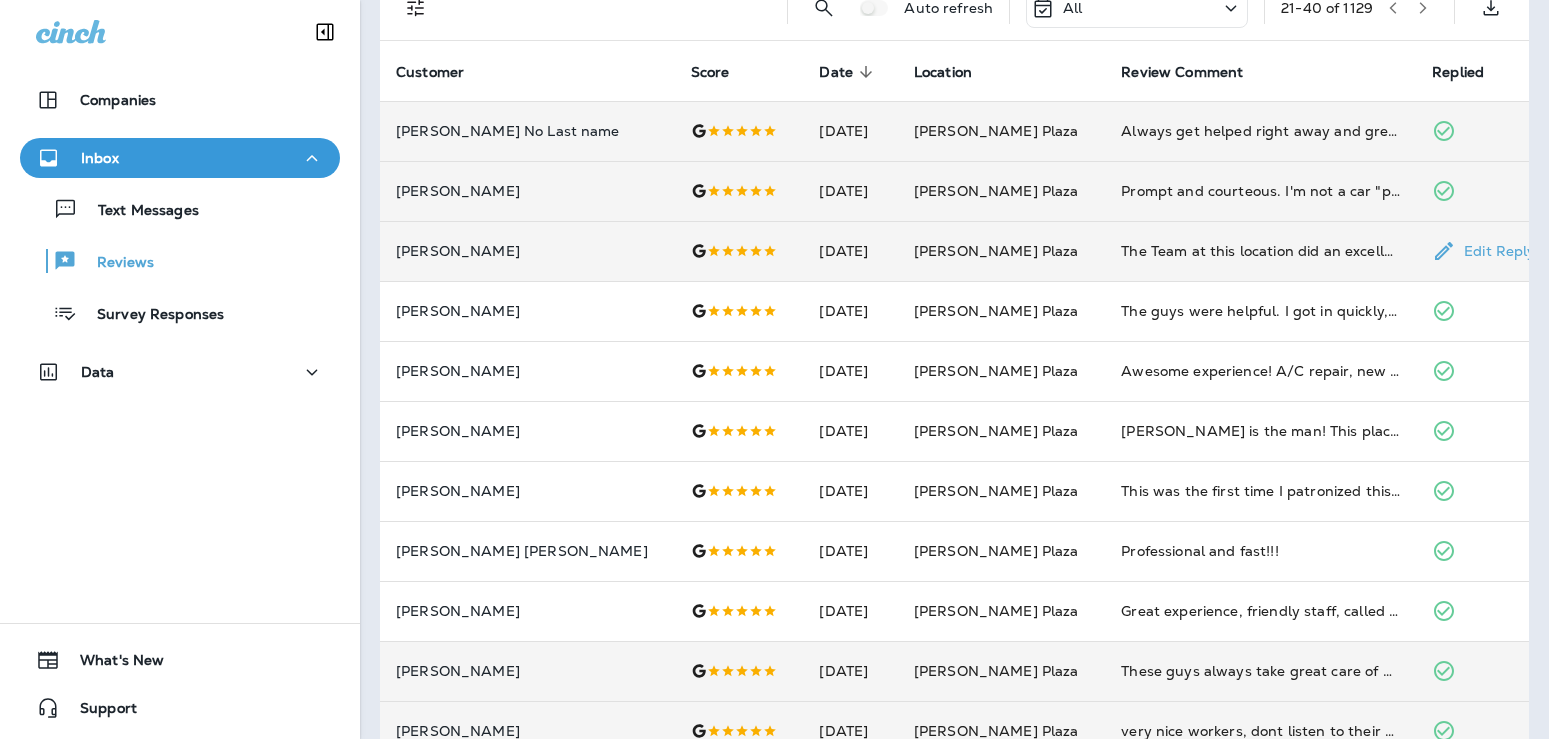 scroll, scrollTop: 0, scrollLeft: 0, axis: both 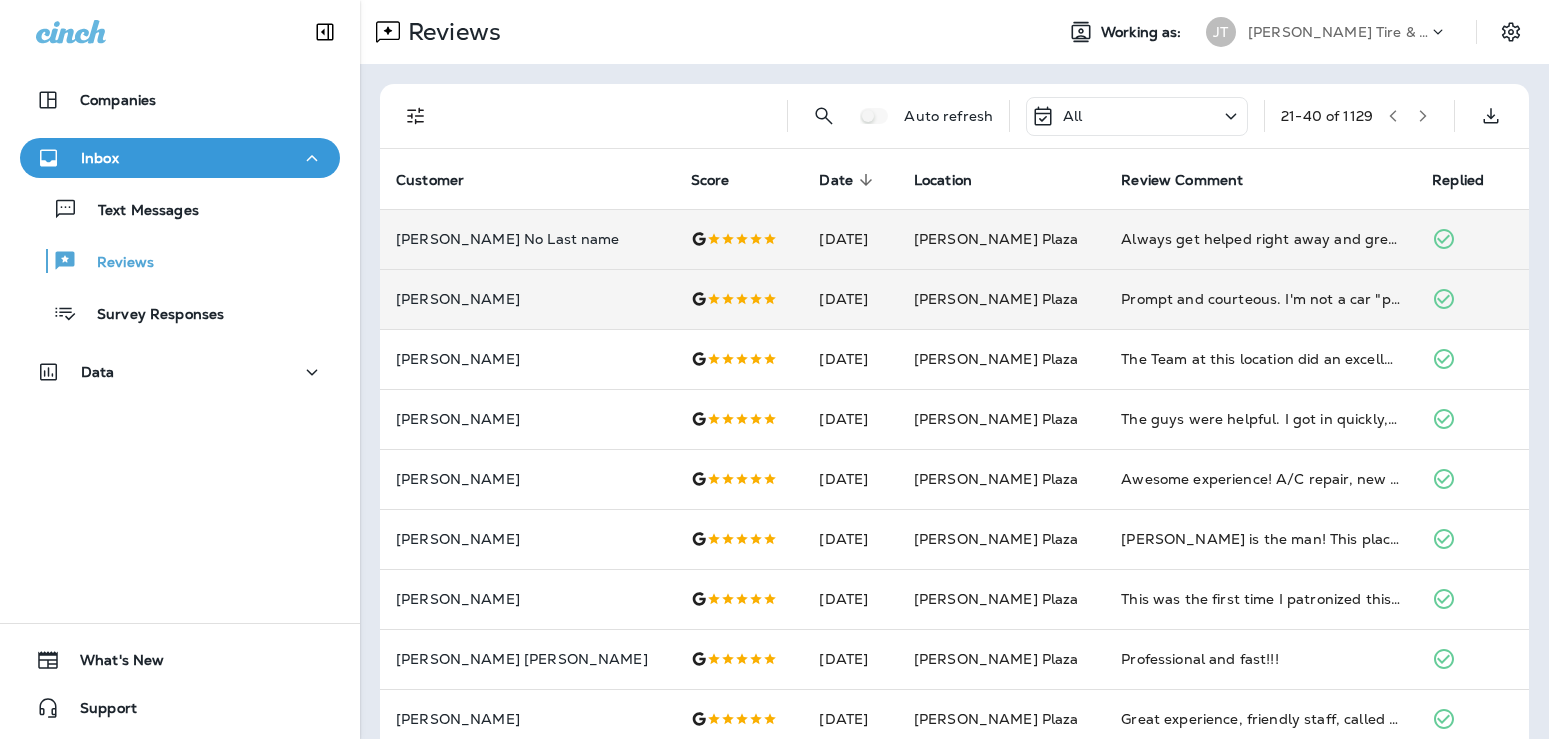 click 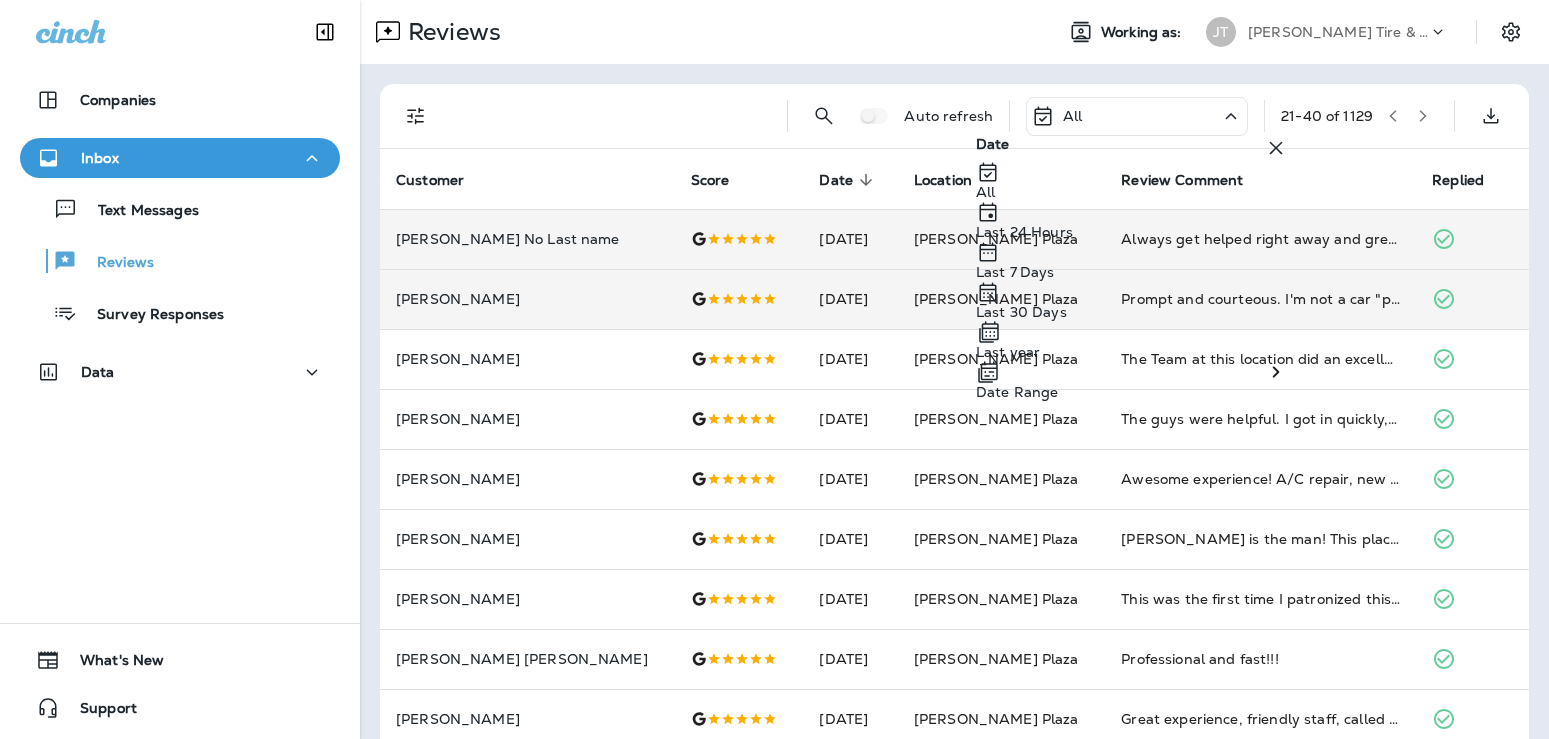 click on "All" at bounding box center [1137, 116] 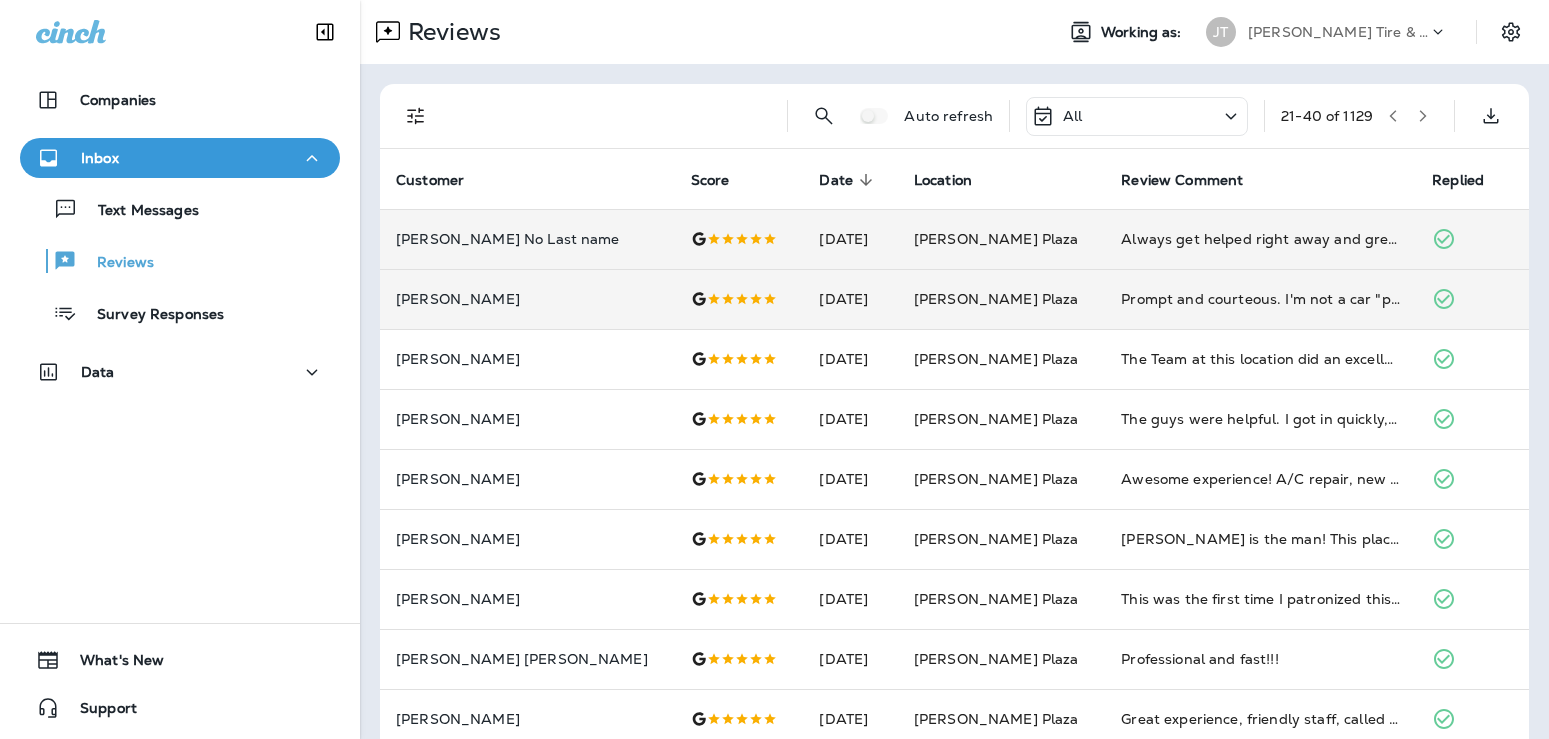click on "All" at bounding box center [1137, 116] 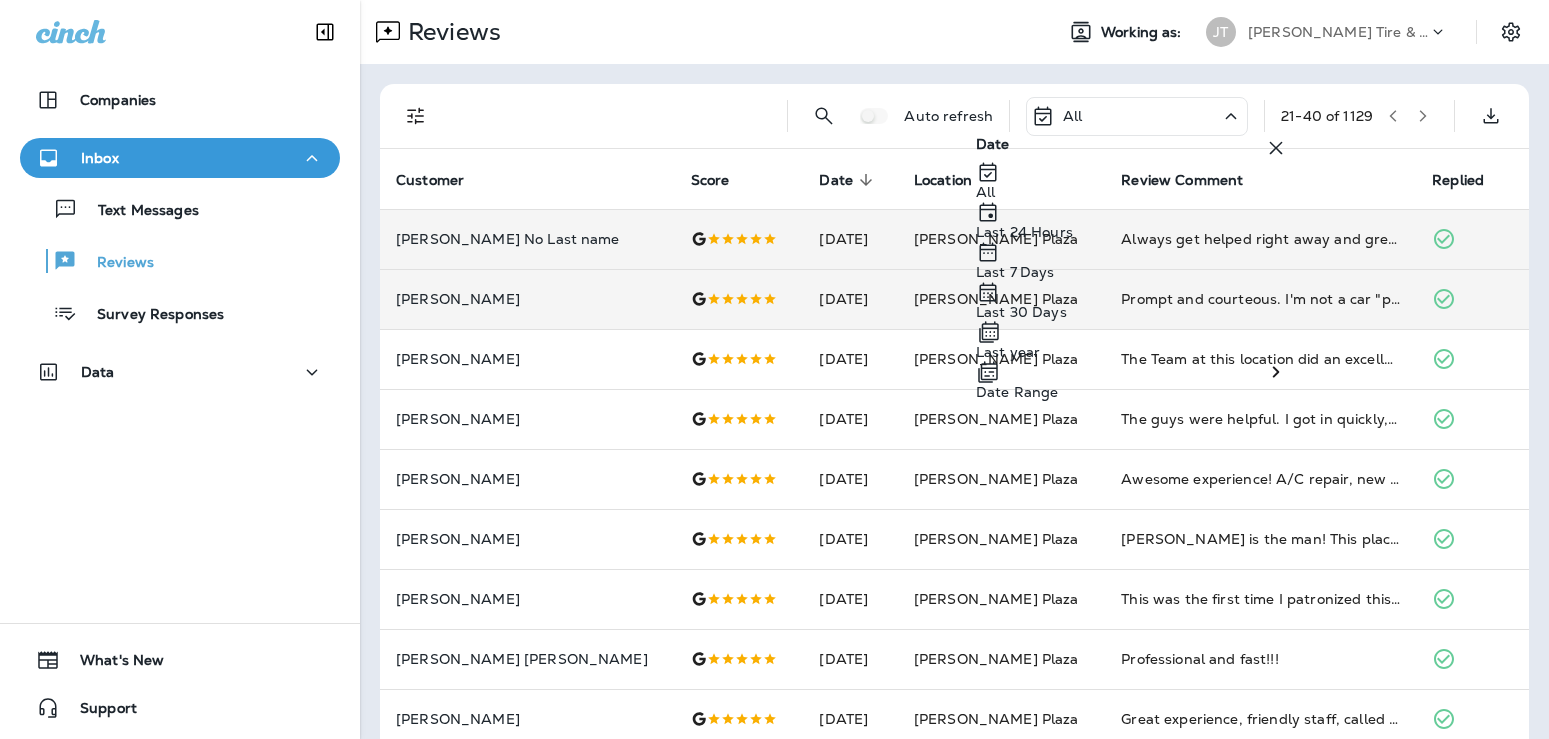 click on "Last 24 Hours" at bounding box center (1132, 232) 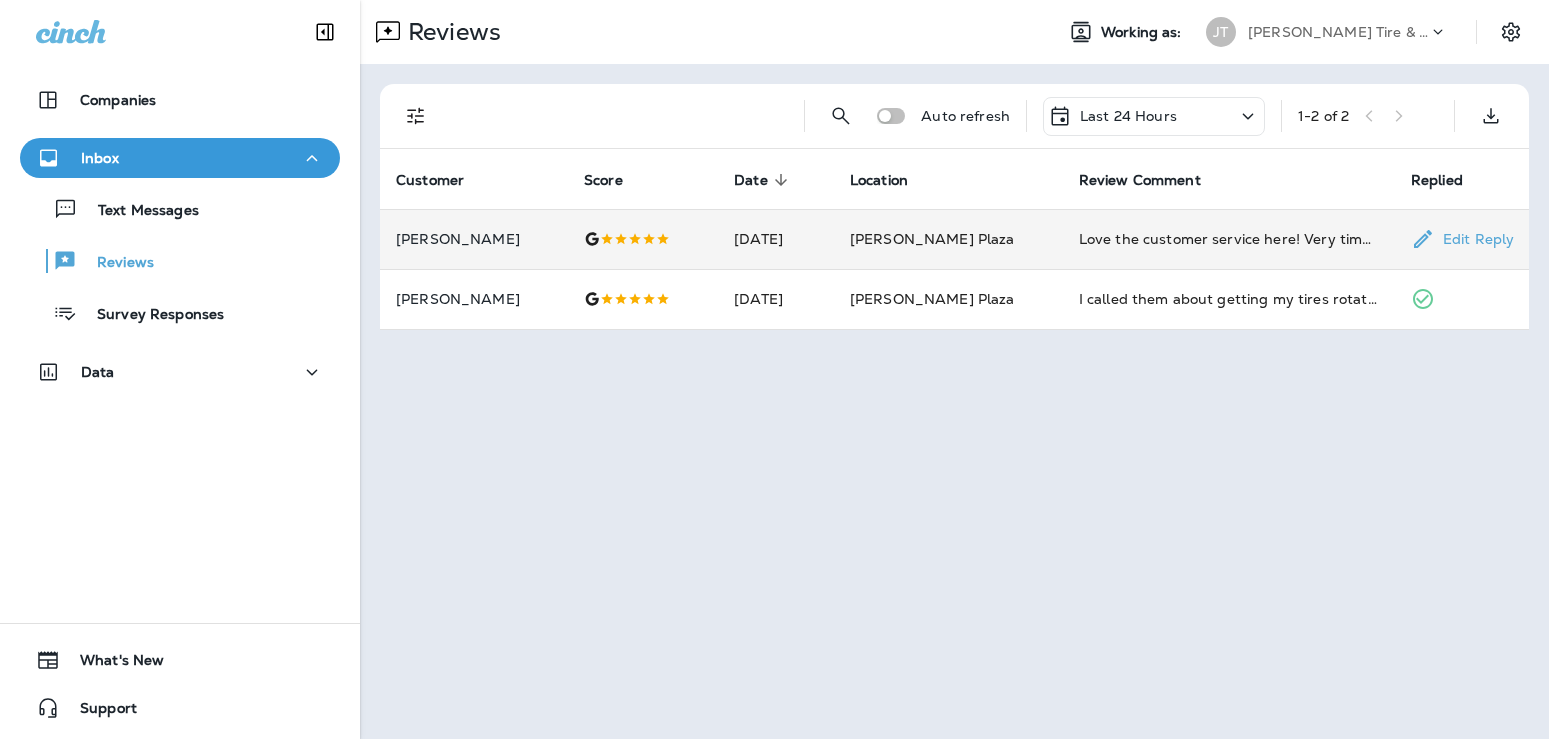 click on "[PERSON_NAME]" at bounding box center [474, 239] 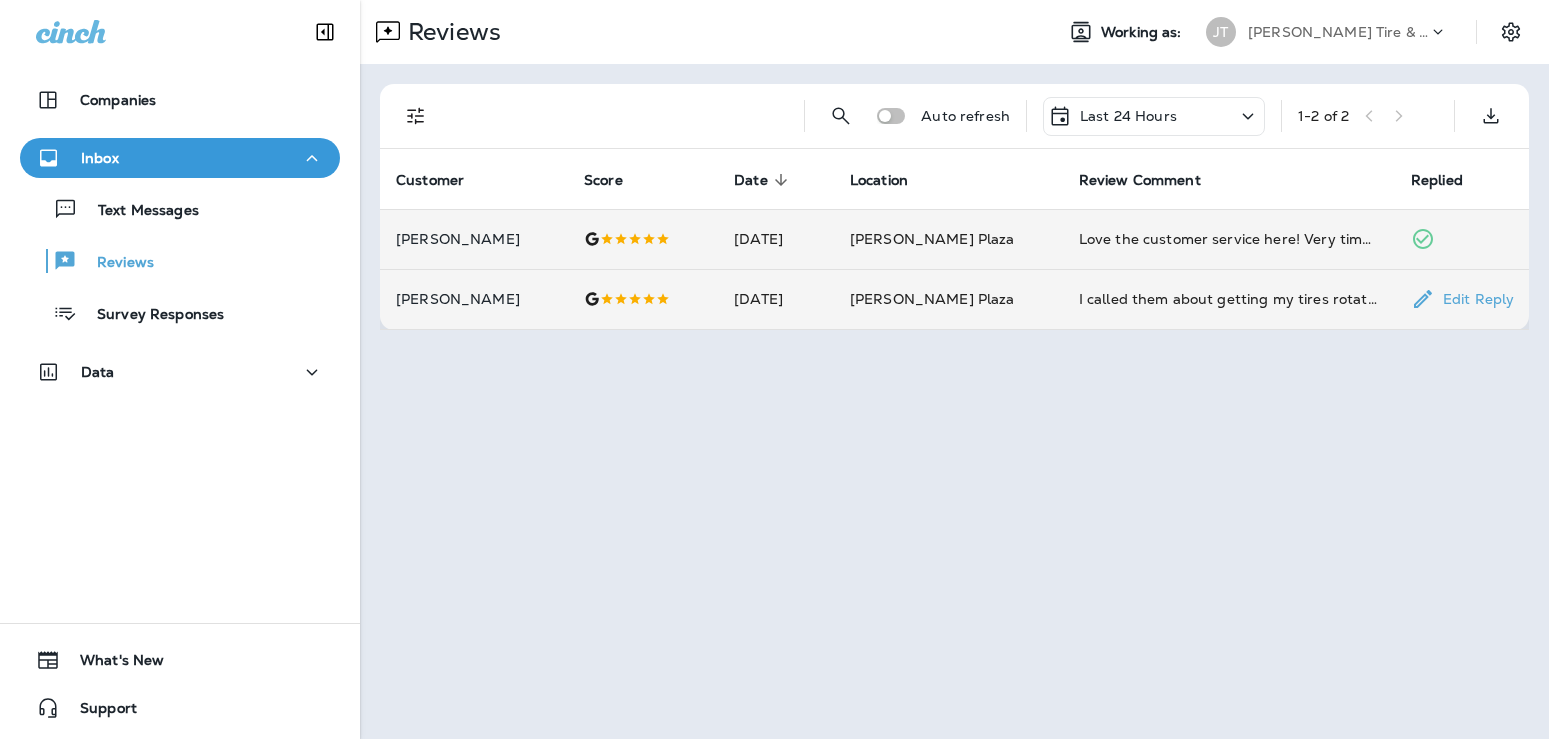 click on "[PERSON_NAME]" at bounding box center [474, 299] 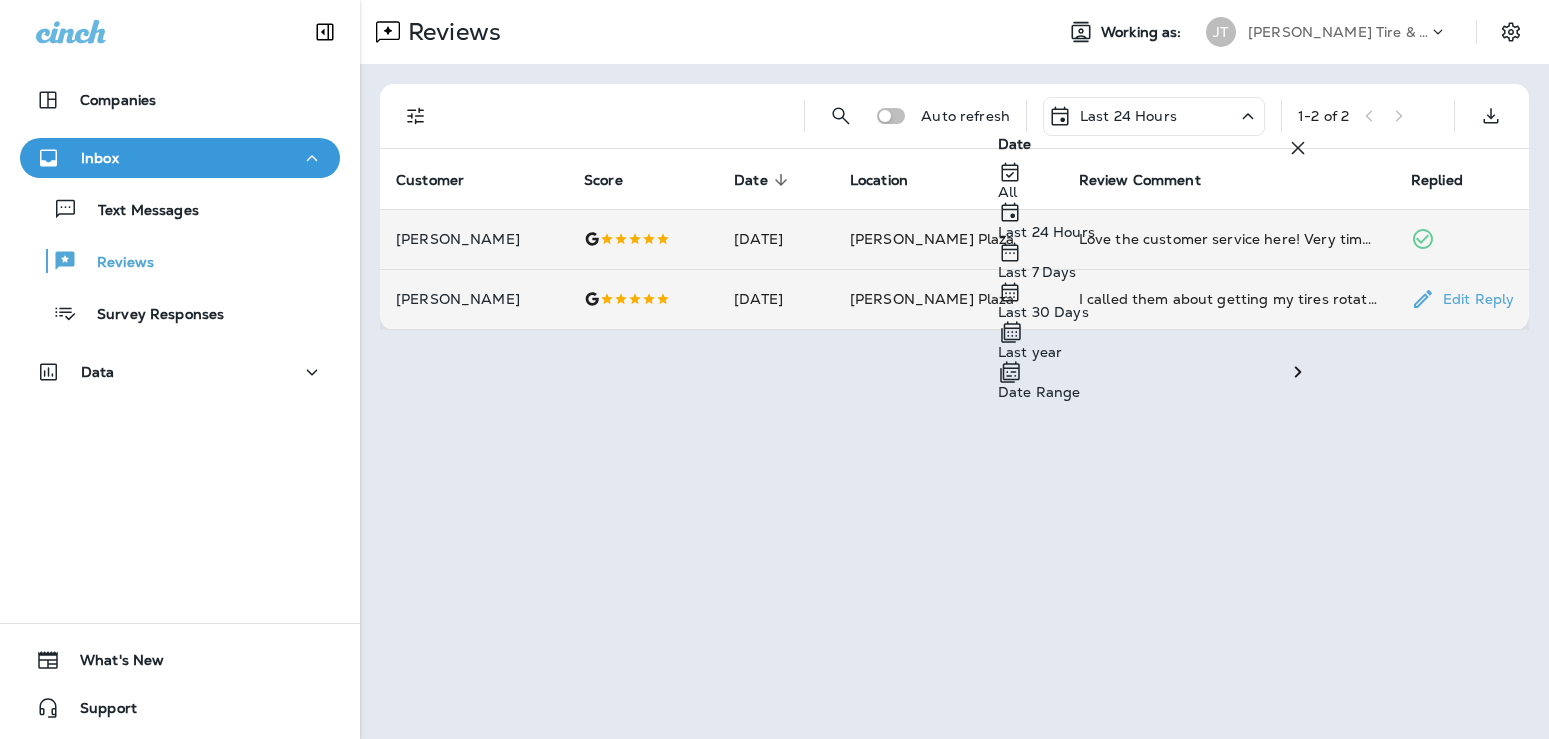 click on "All" at bounding box center (1154, 180) 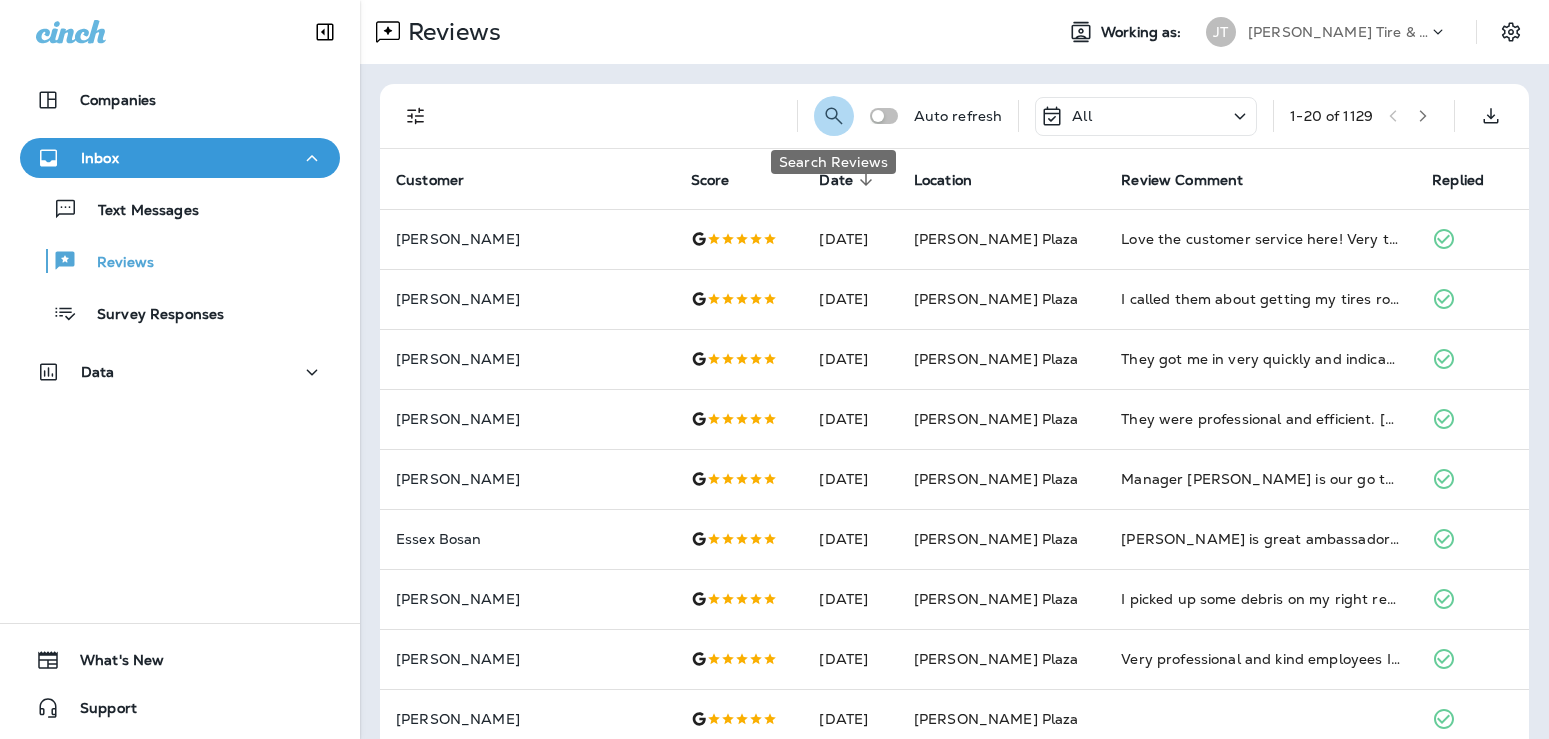 click 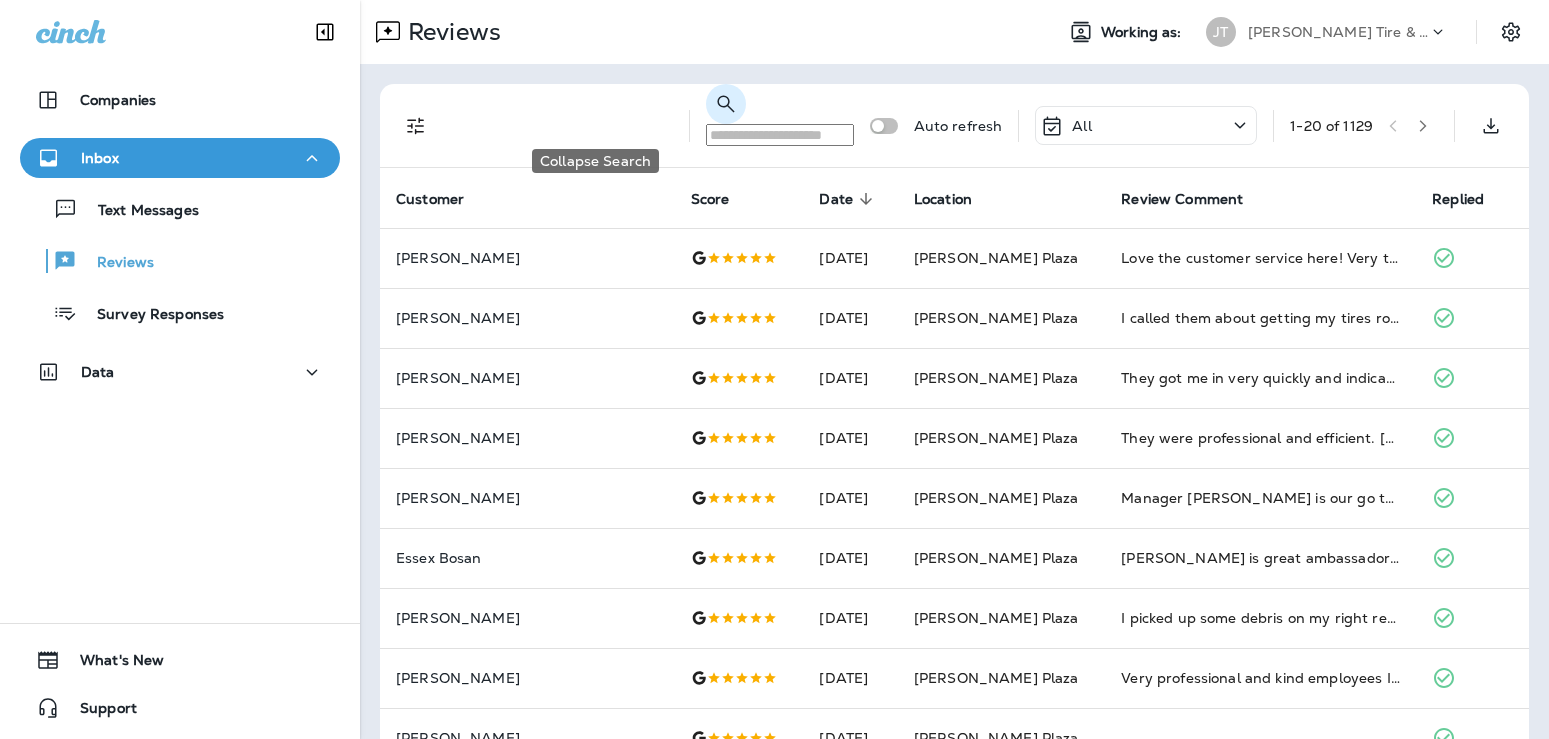 click 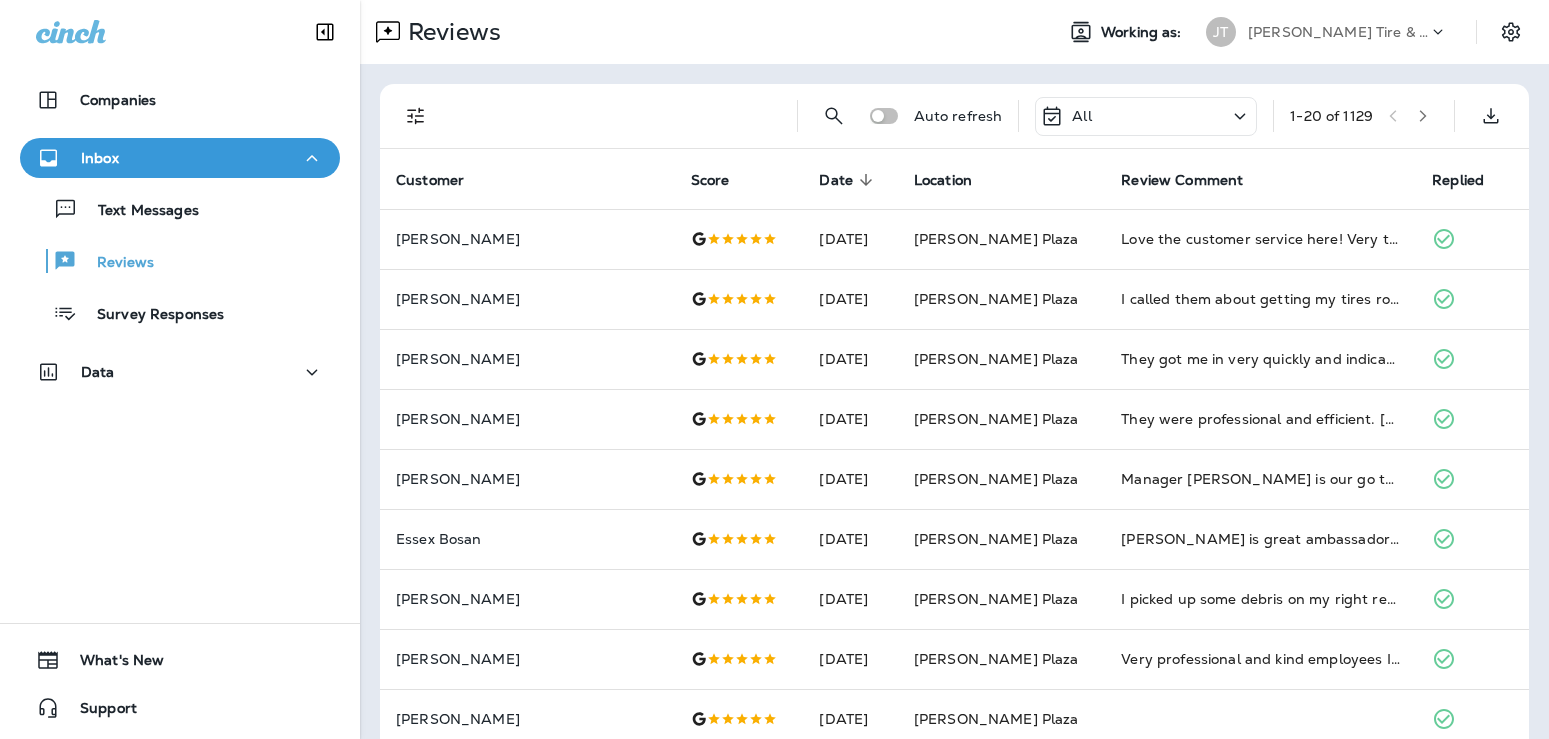 click at bounding box center (1423, 116) 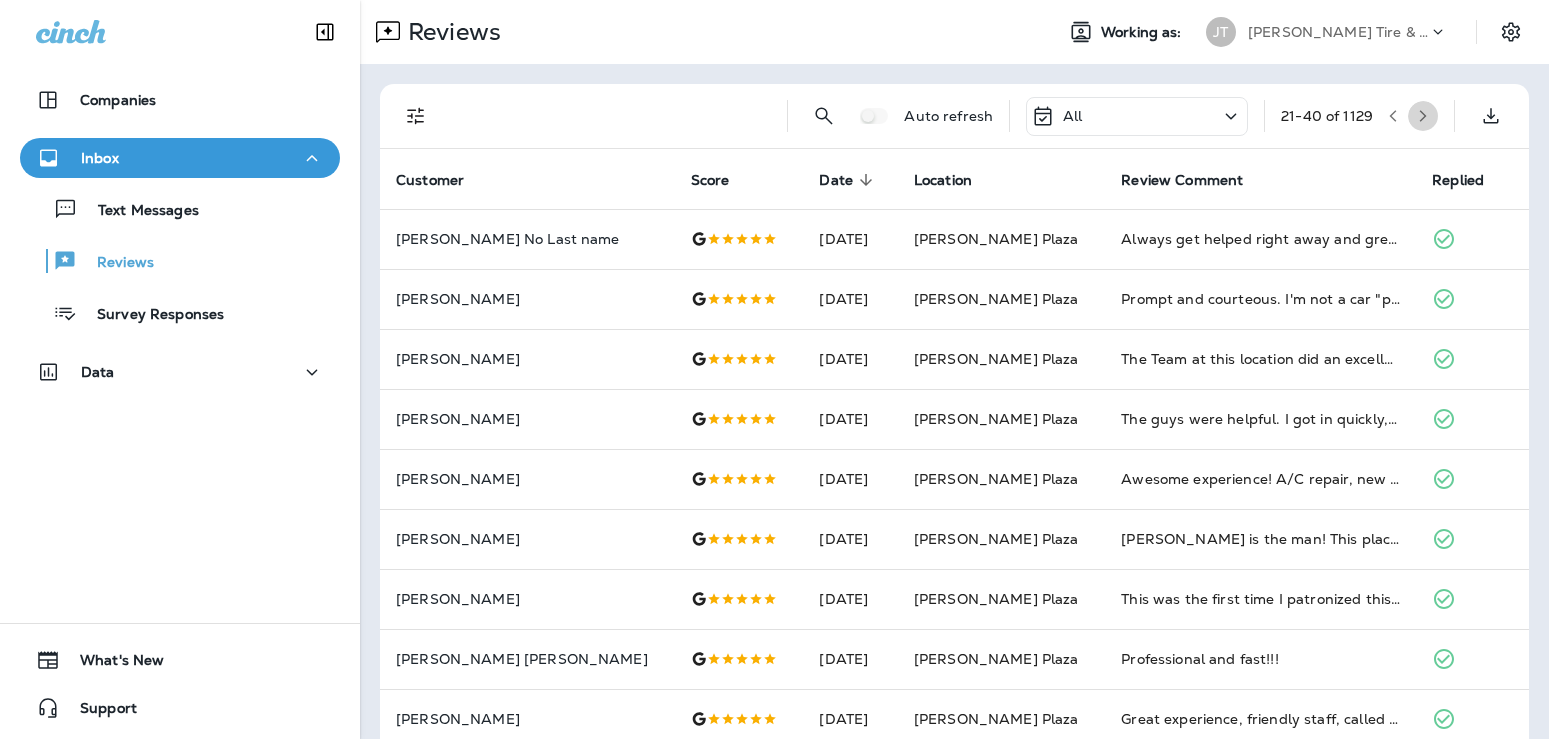 click 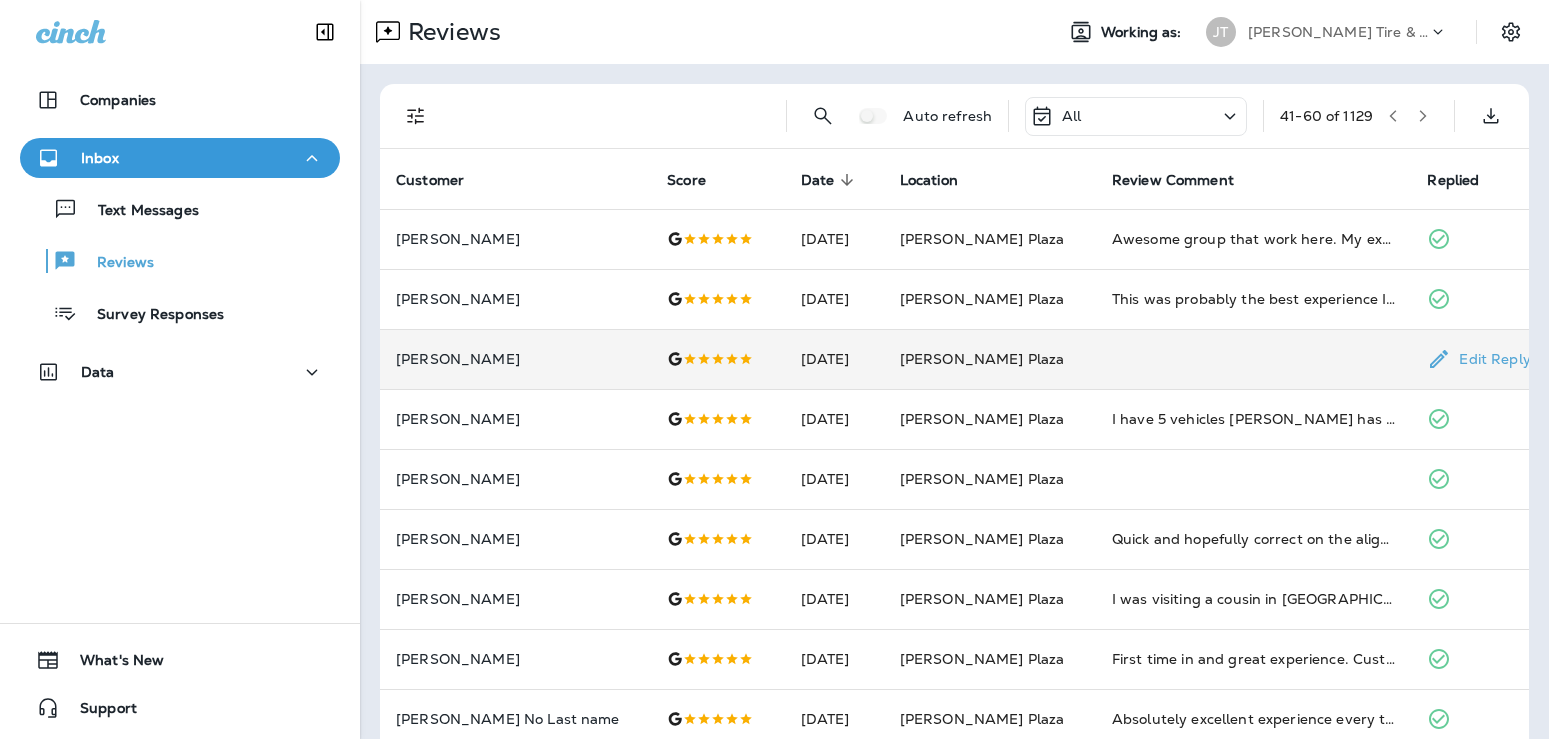 click on "[PERSON_NAME]" at bounding box center (515, 359) 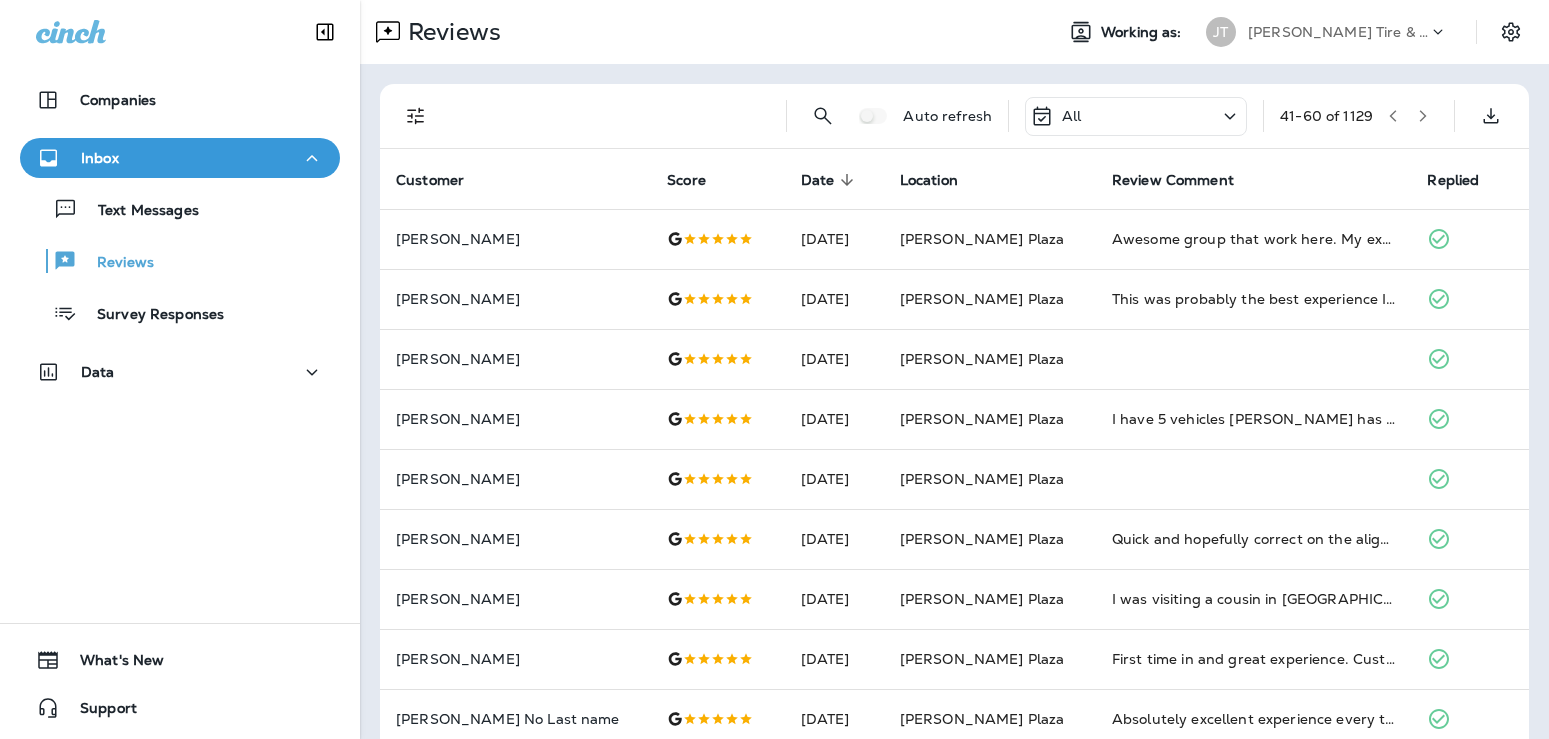 click at bounding box center (18, 13) 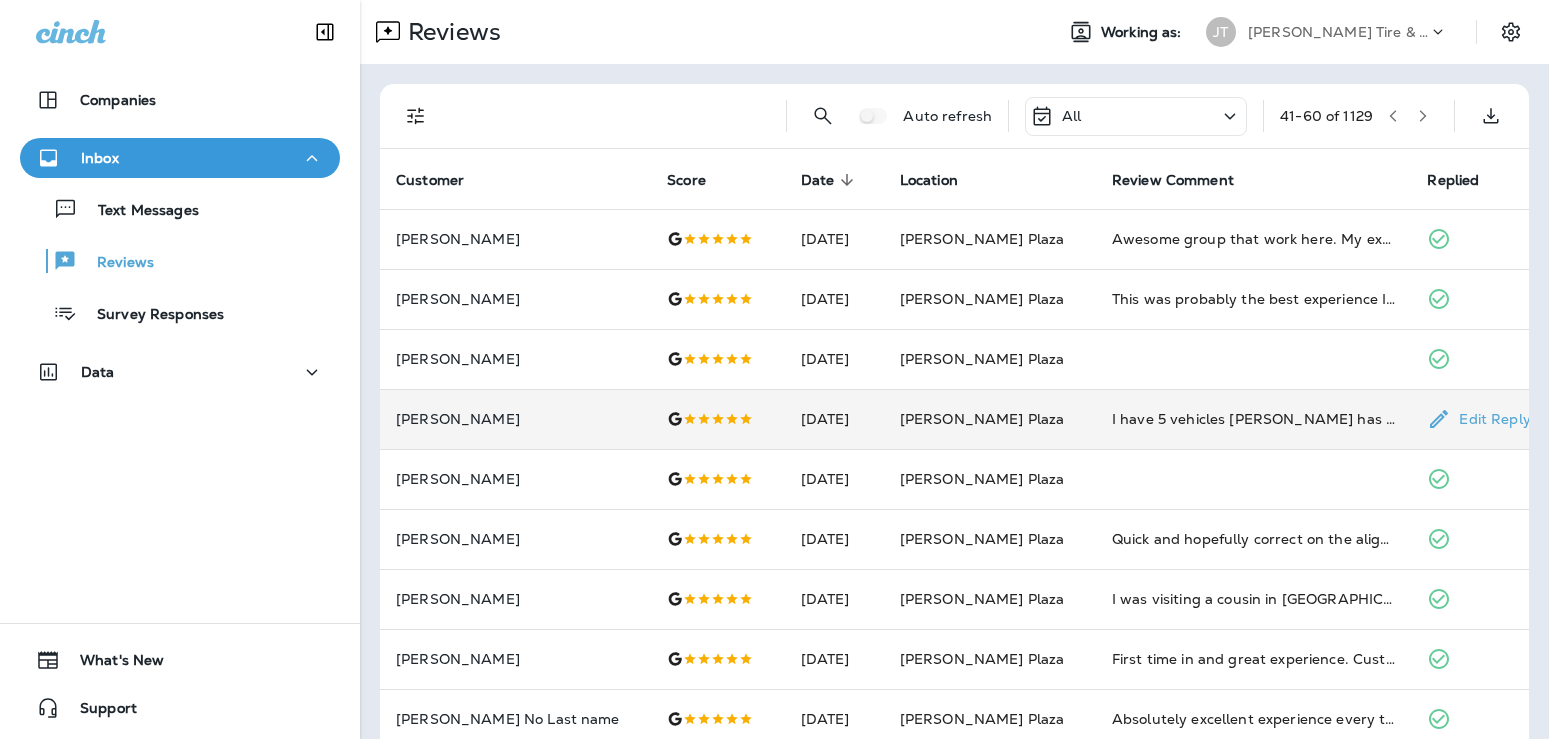 click on "[PERSON_NAME]" at bounding box center [515, 419] 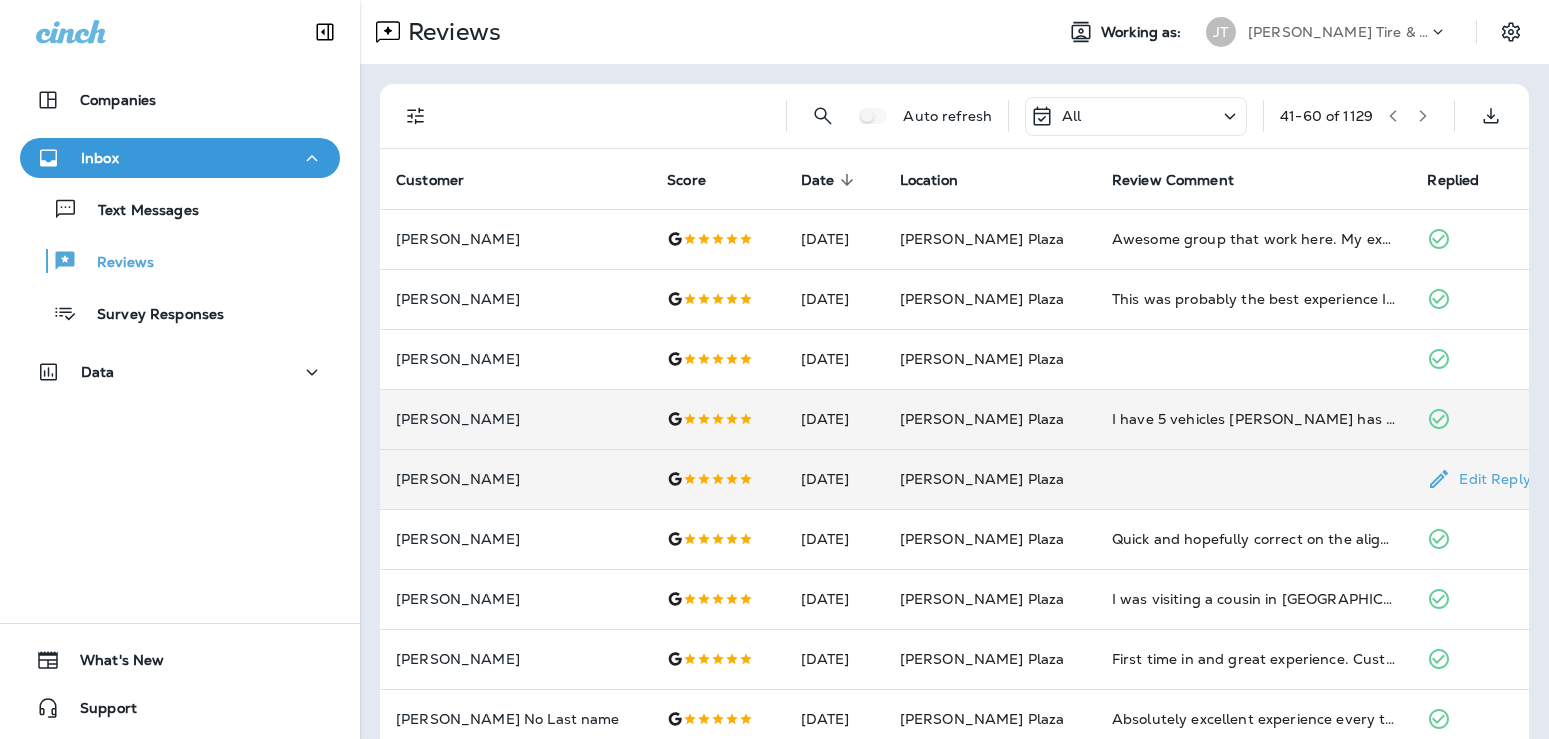 click on "[PERSON_NAME]" at bounding box center [515, 479] 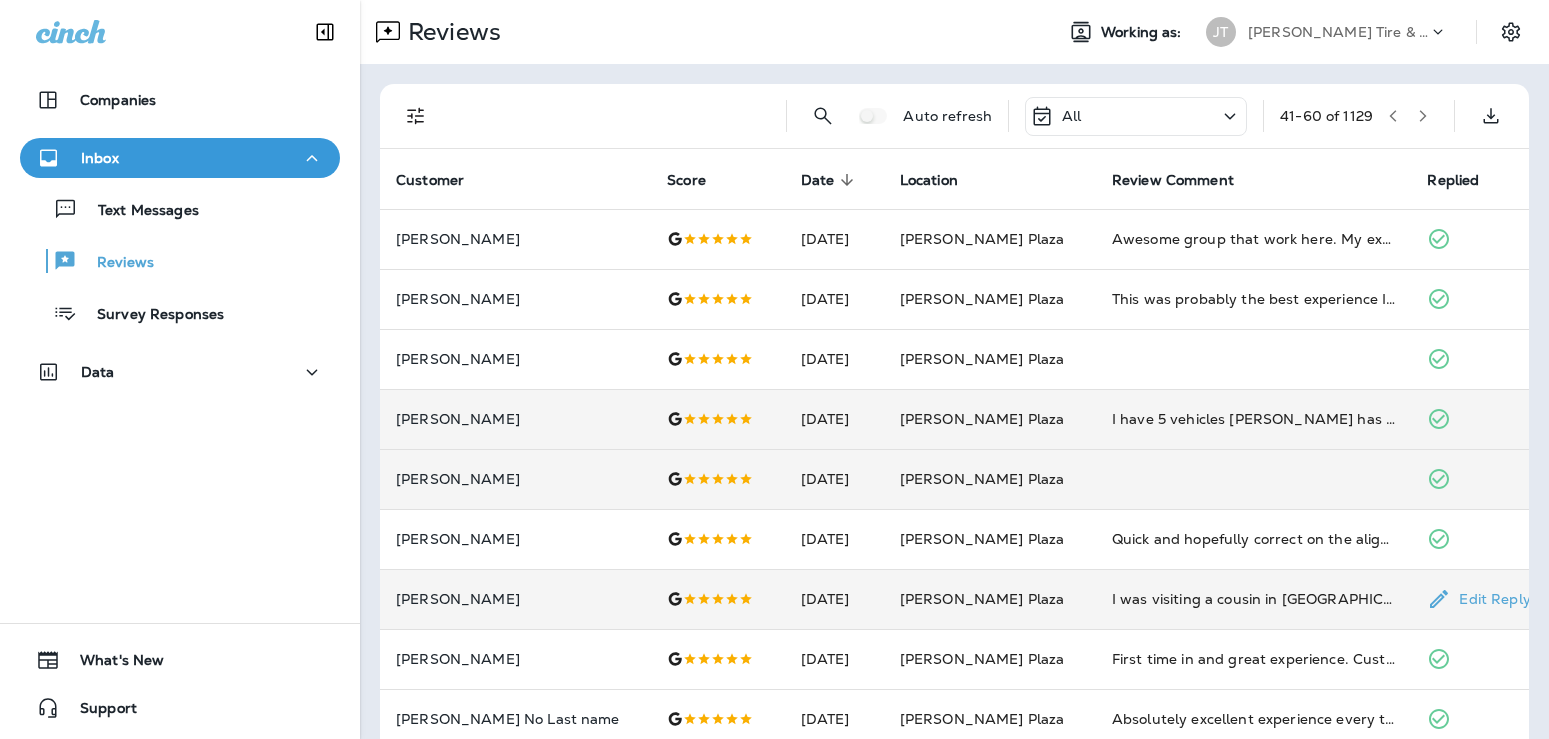 click on "[PERSON_NAME]" at bounding box center (515, 599) 